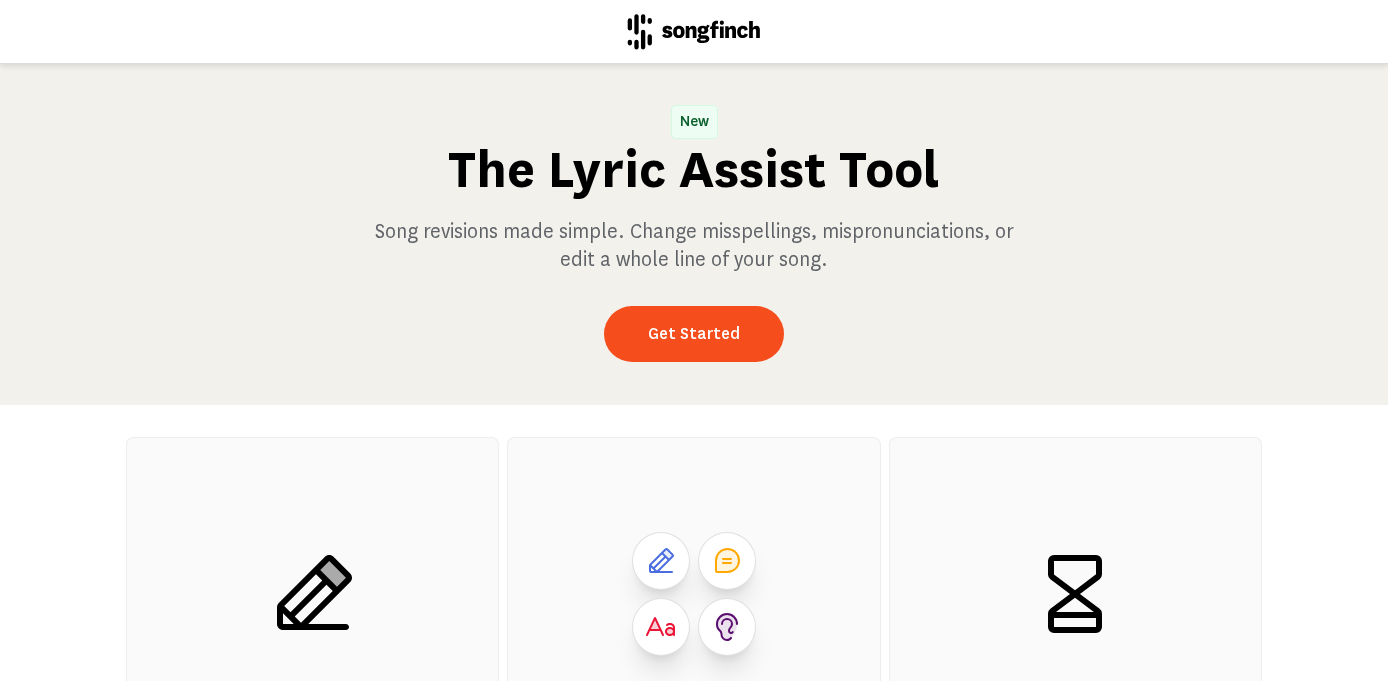 scroll, scrollTop: 0, scrollLeft: 0, axis: both 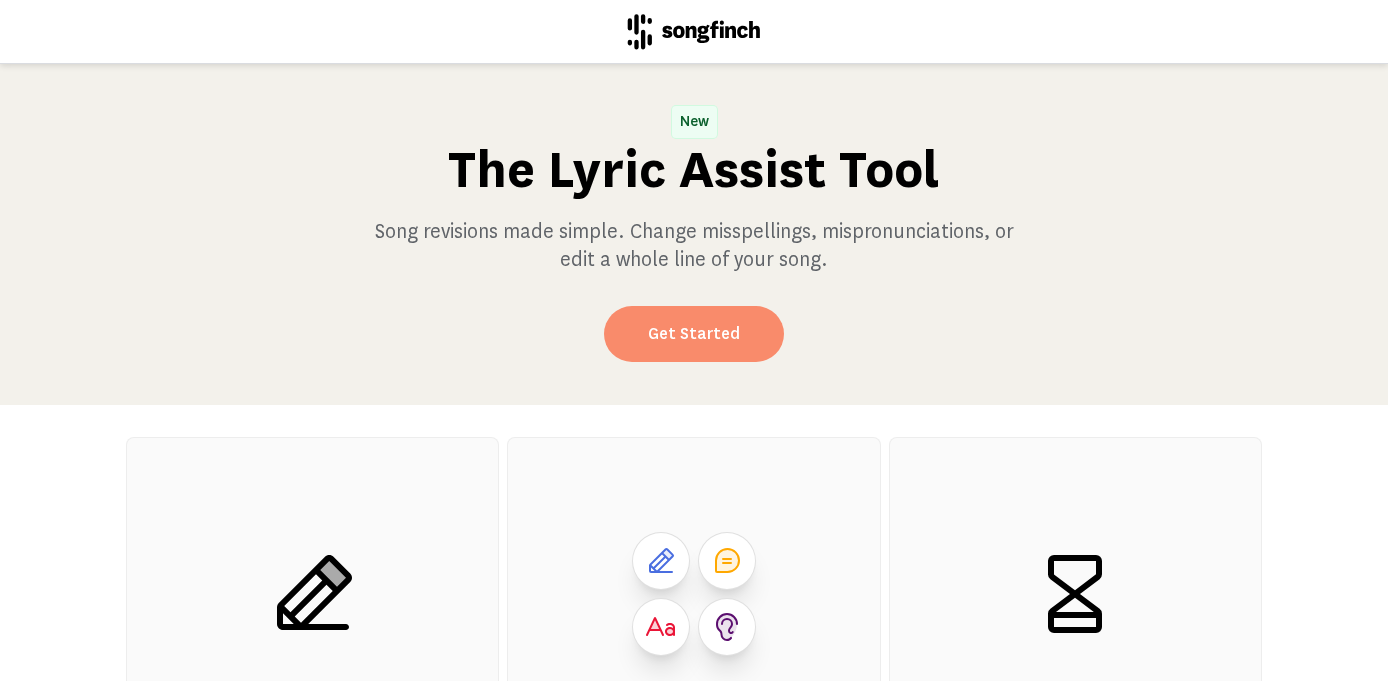 click on "Get Started" at bounding box center [694, 334] 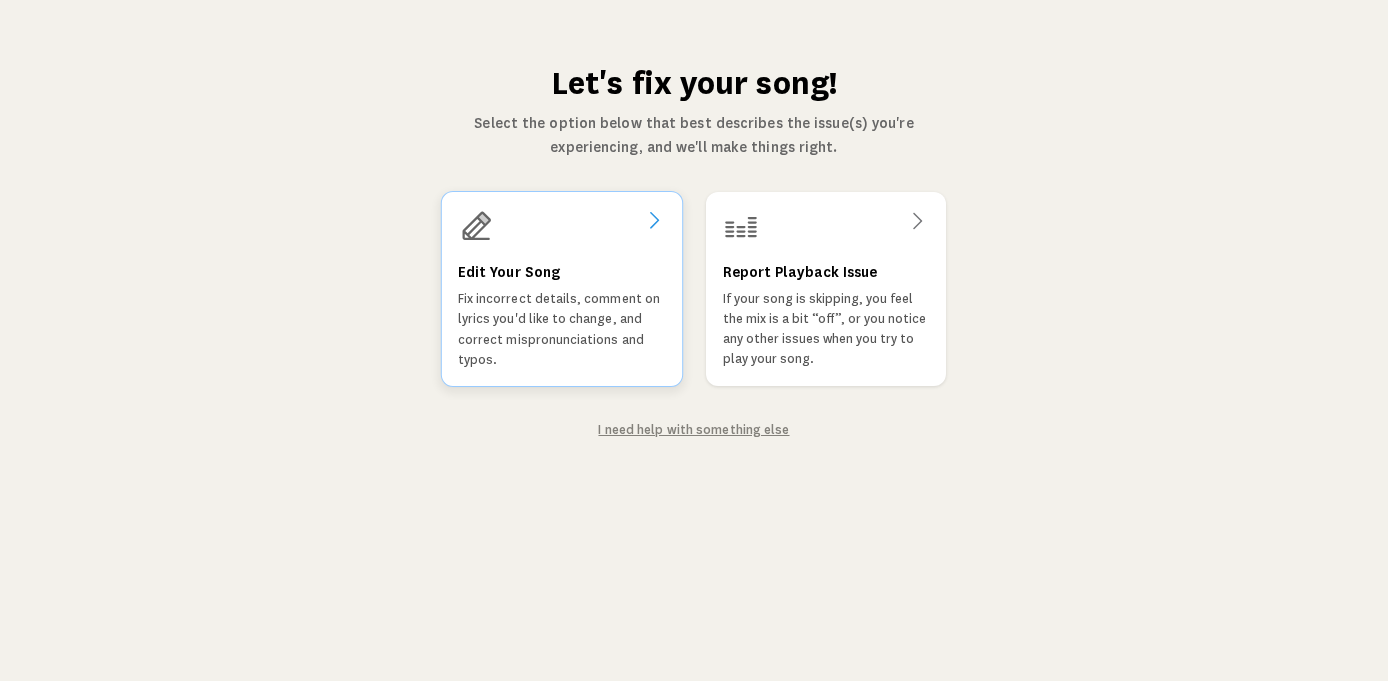 click on "Edit Your Song" at bounding box center (509, 273) 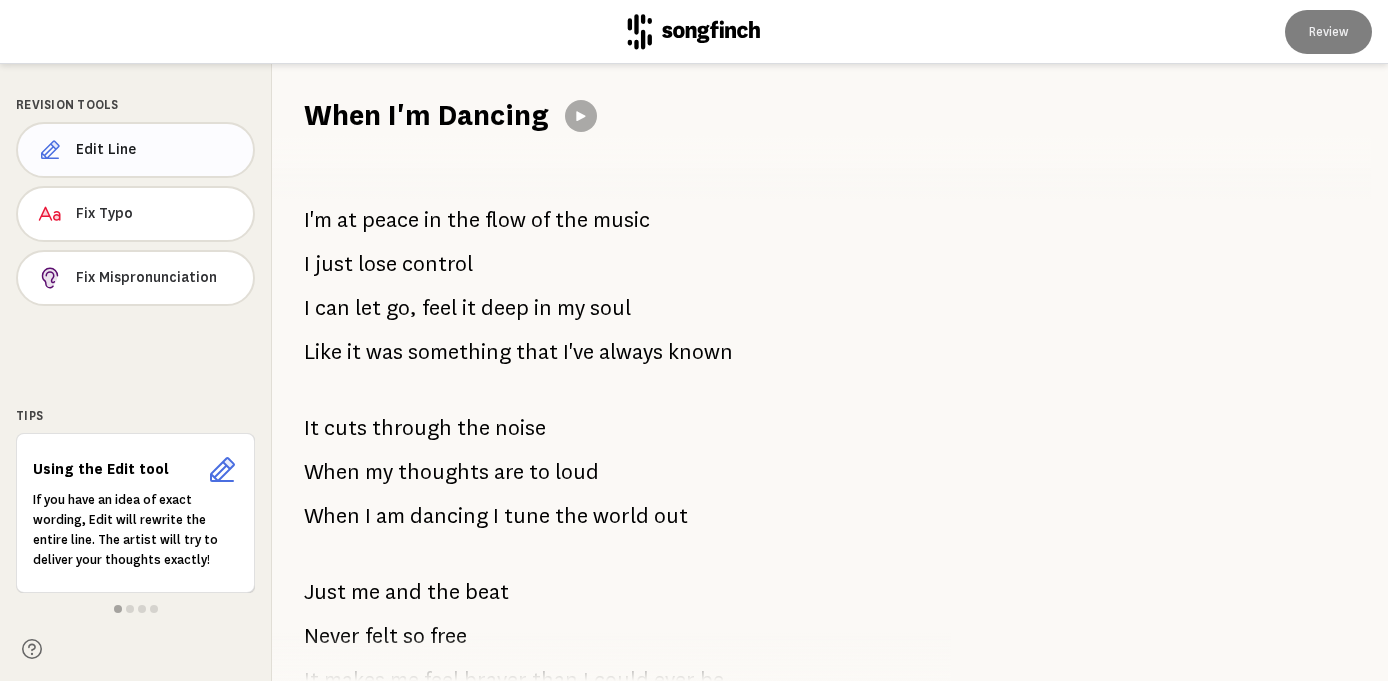 click on "Edit Line" at bounding box center (156, 150) 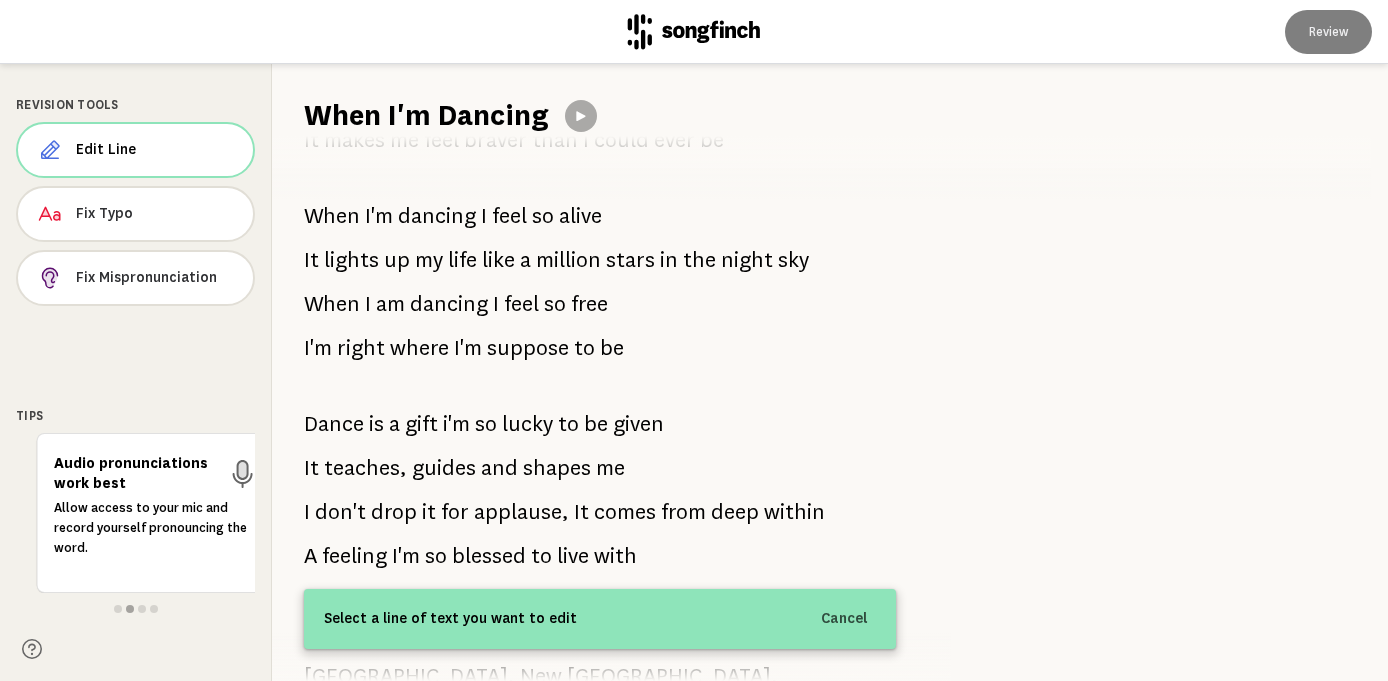 scroll, scrollTop: 542, scrollLeft: 0, axis: vertical 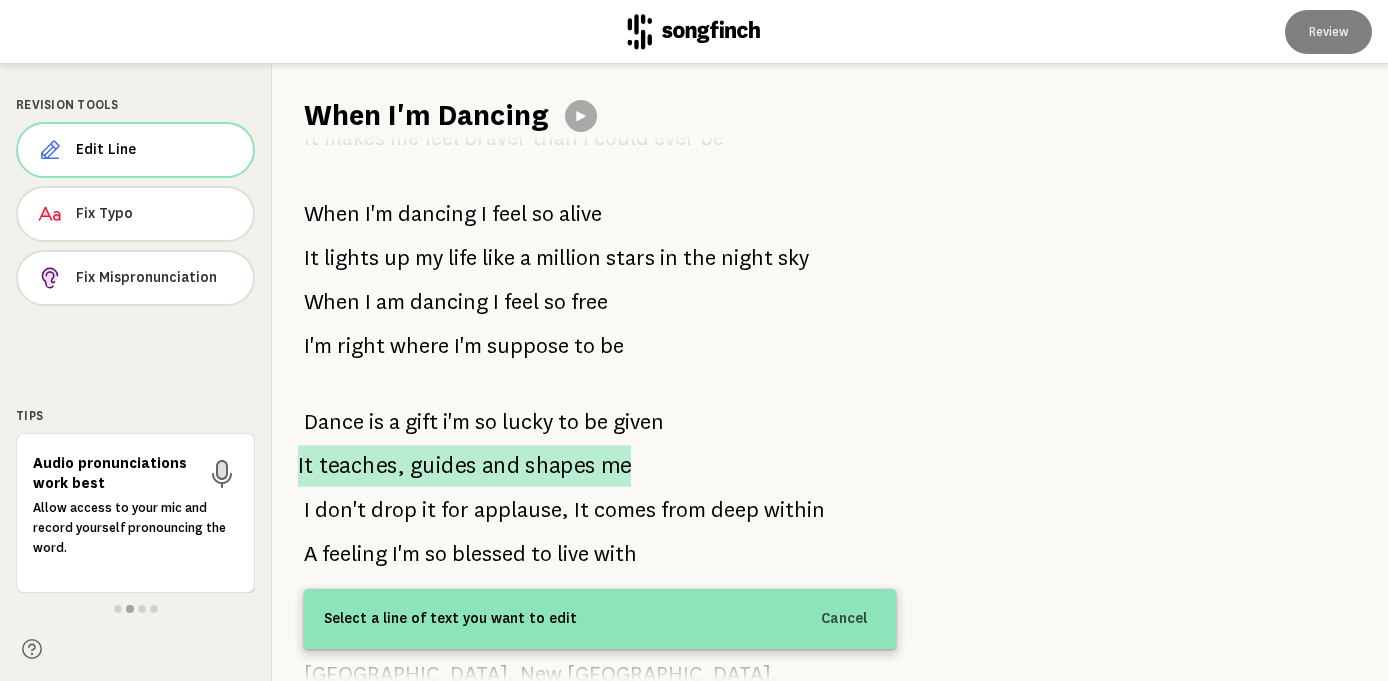 click on "shapes" at bounding box center (560, 466) 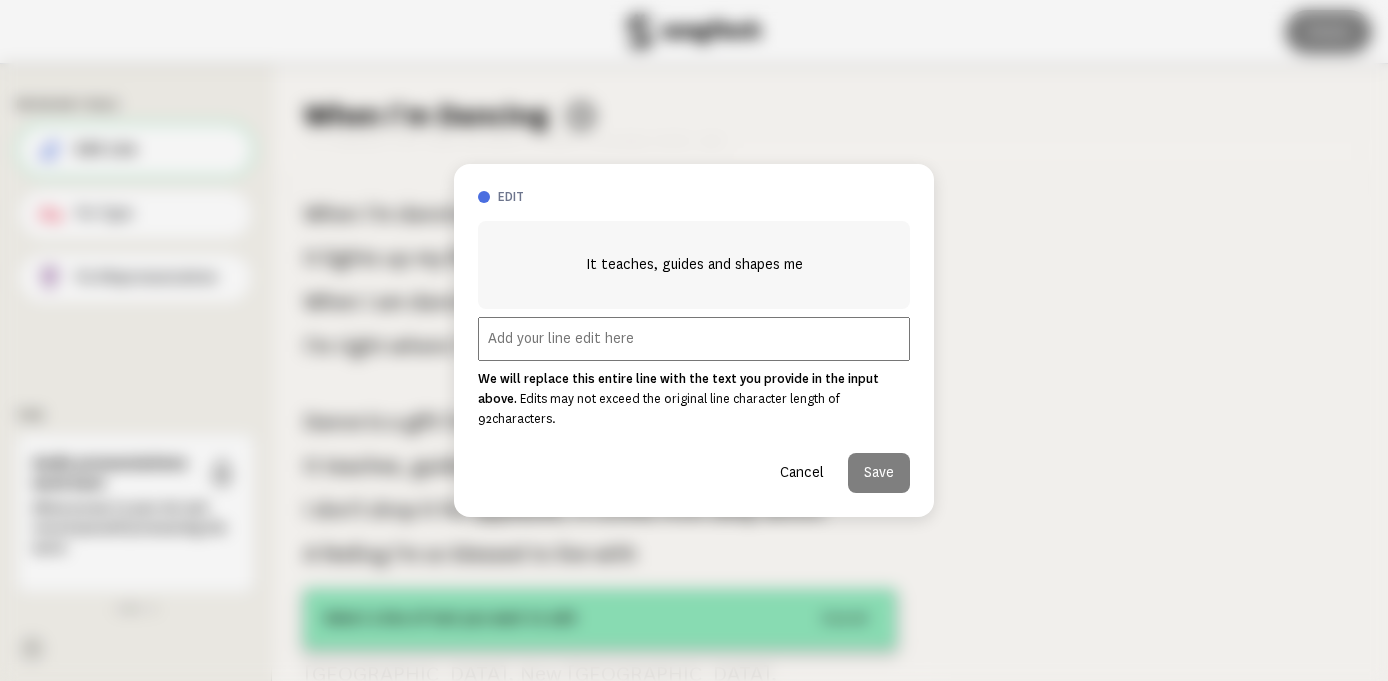 click on "It teaches, guides and shapes me" at bounding box center (694, 265) 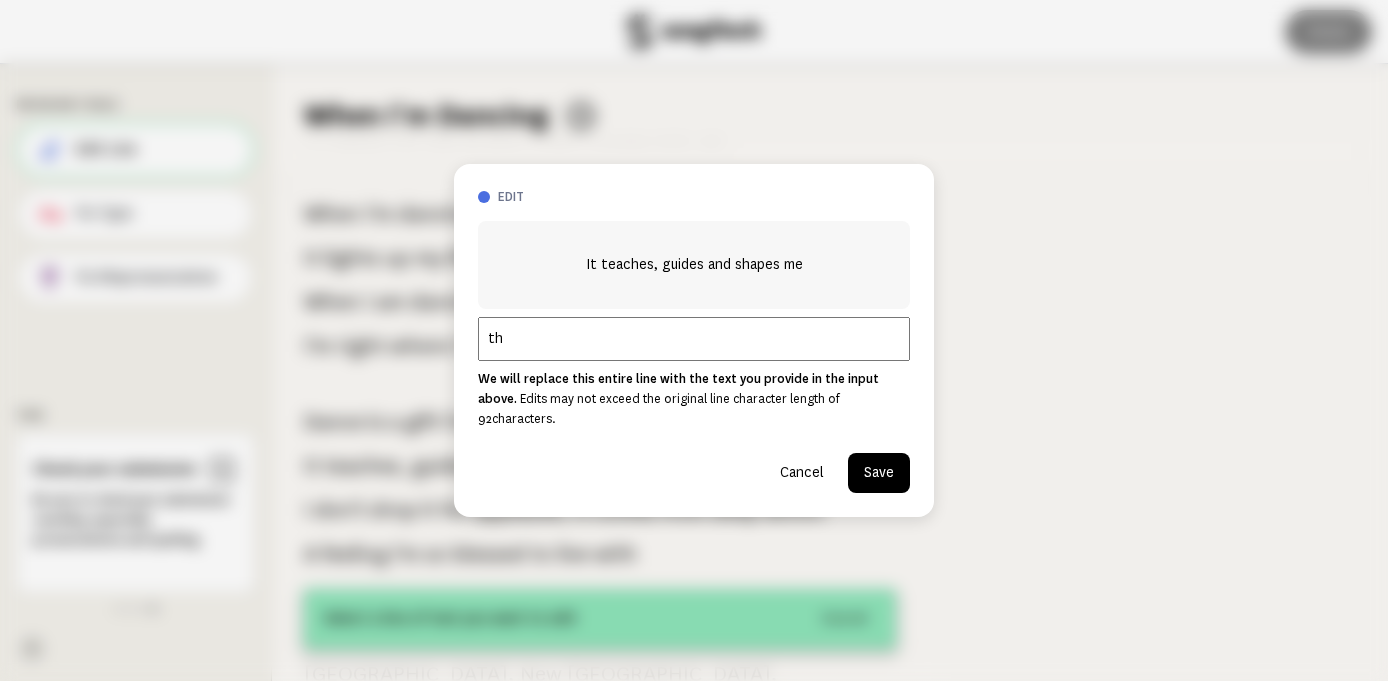 type on "t" 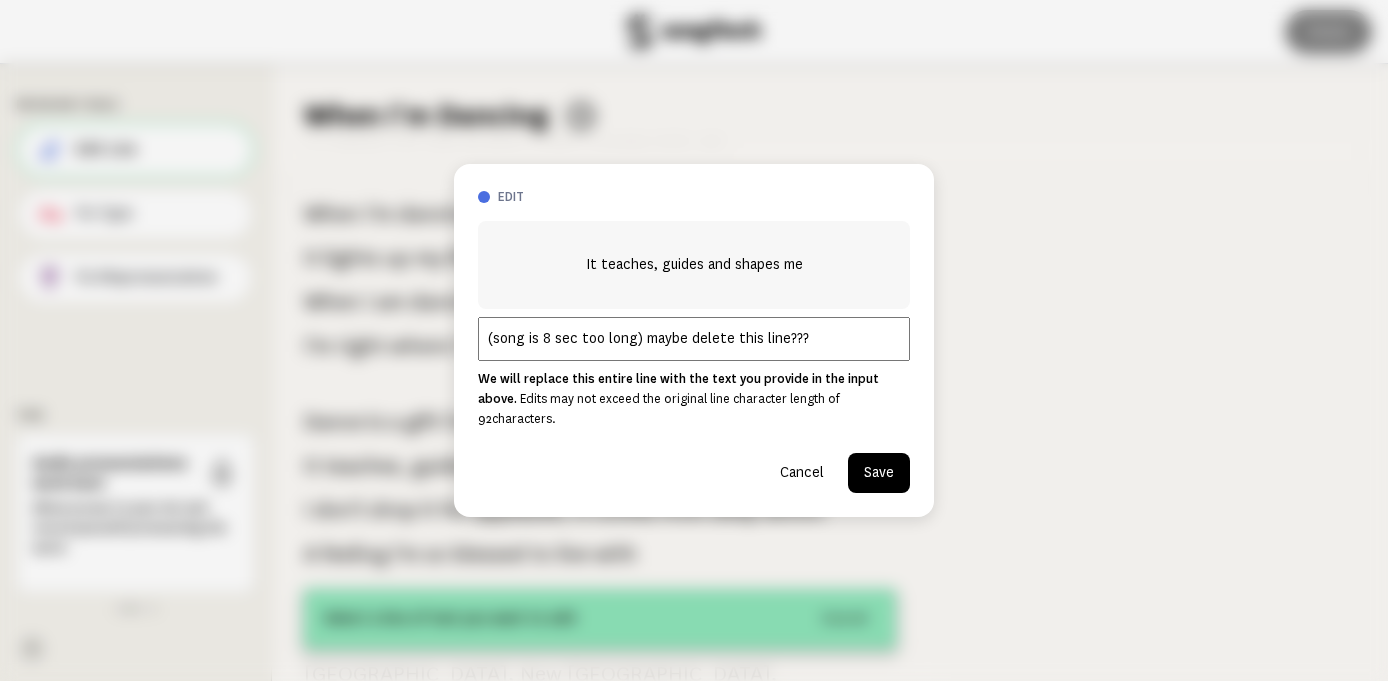 type on "(song is 8 sec too long) maybe delete this line????" 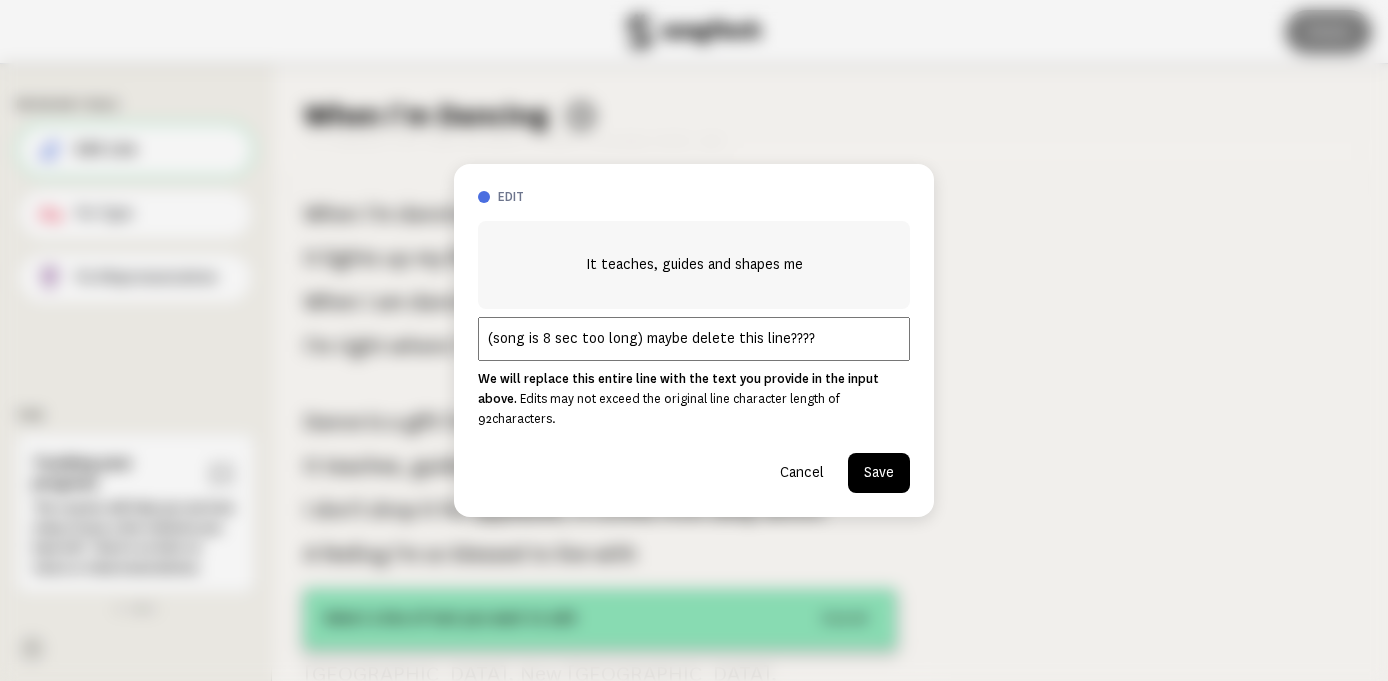 click on "Save" at bounding box center (879, 473) 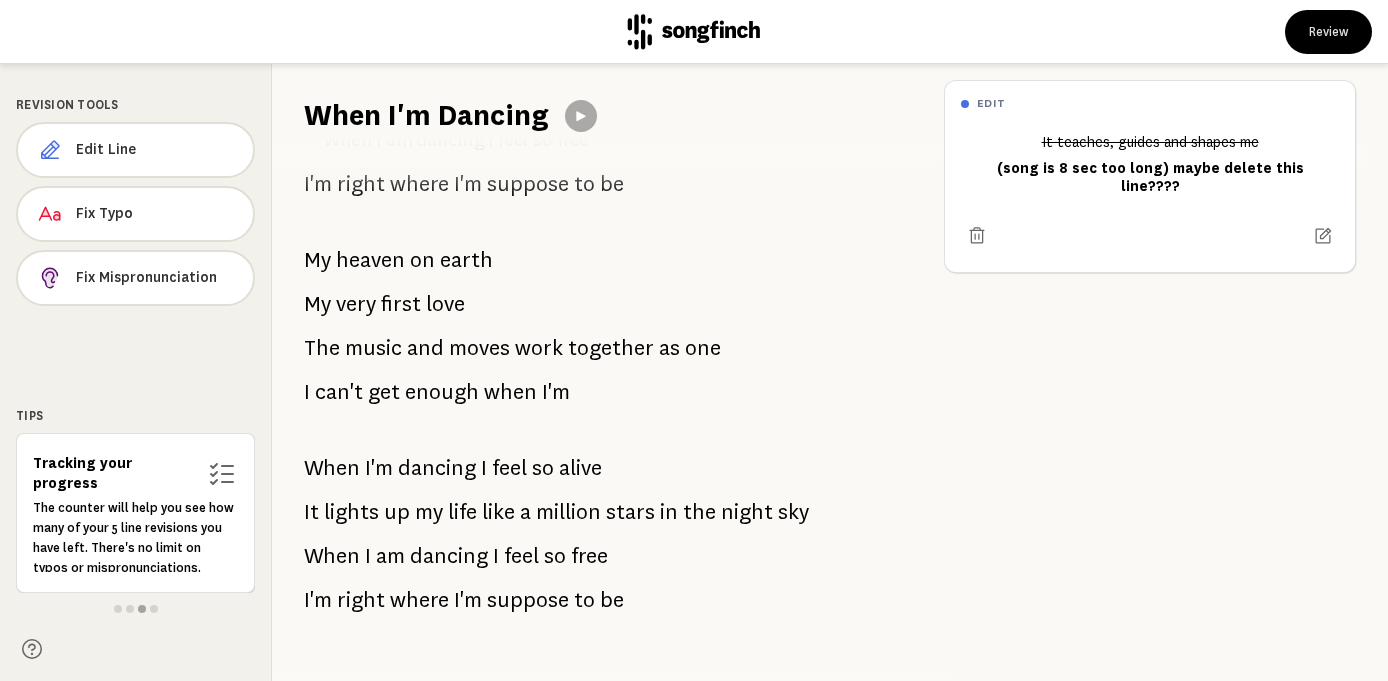 scroll, scrollTop: 1367, scrollLeft: 0, axis: vertical 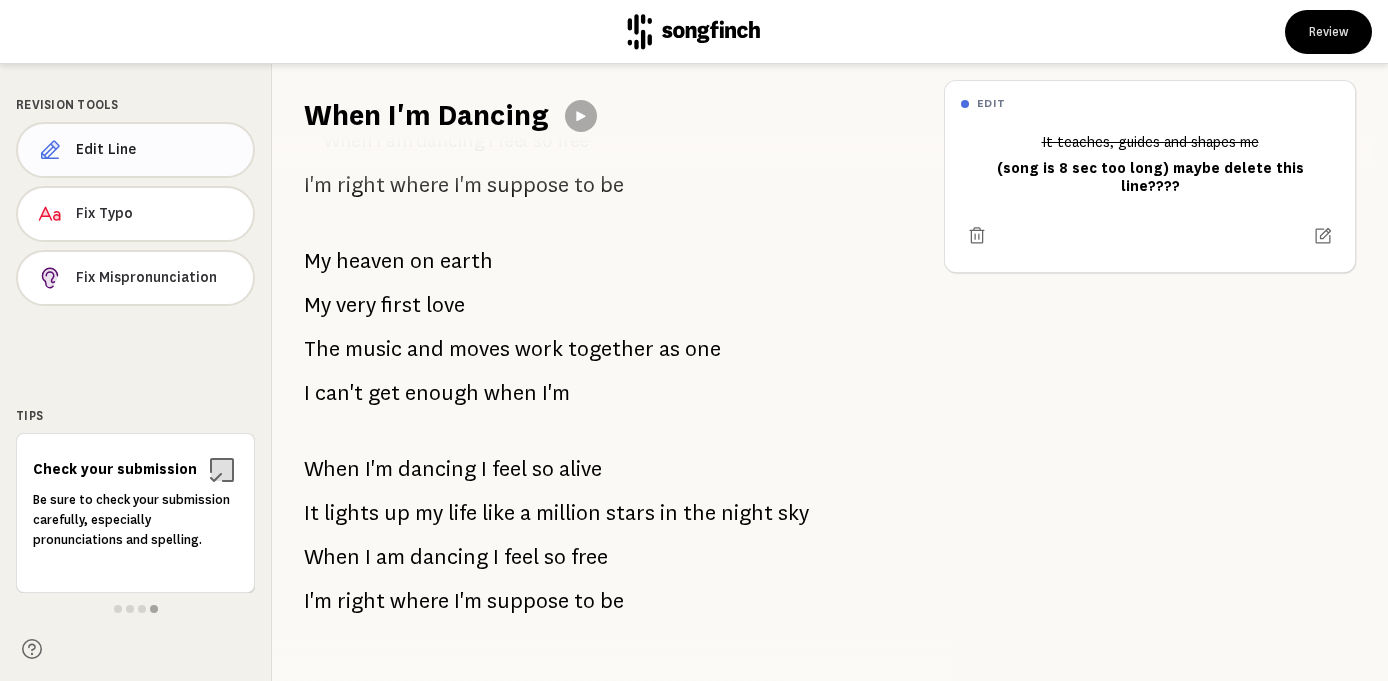 click on "Edit Line" at bounding box center (156, 150) 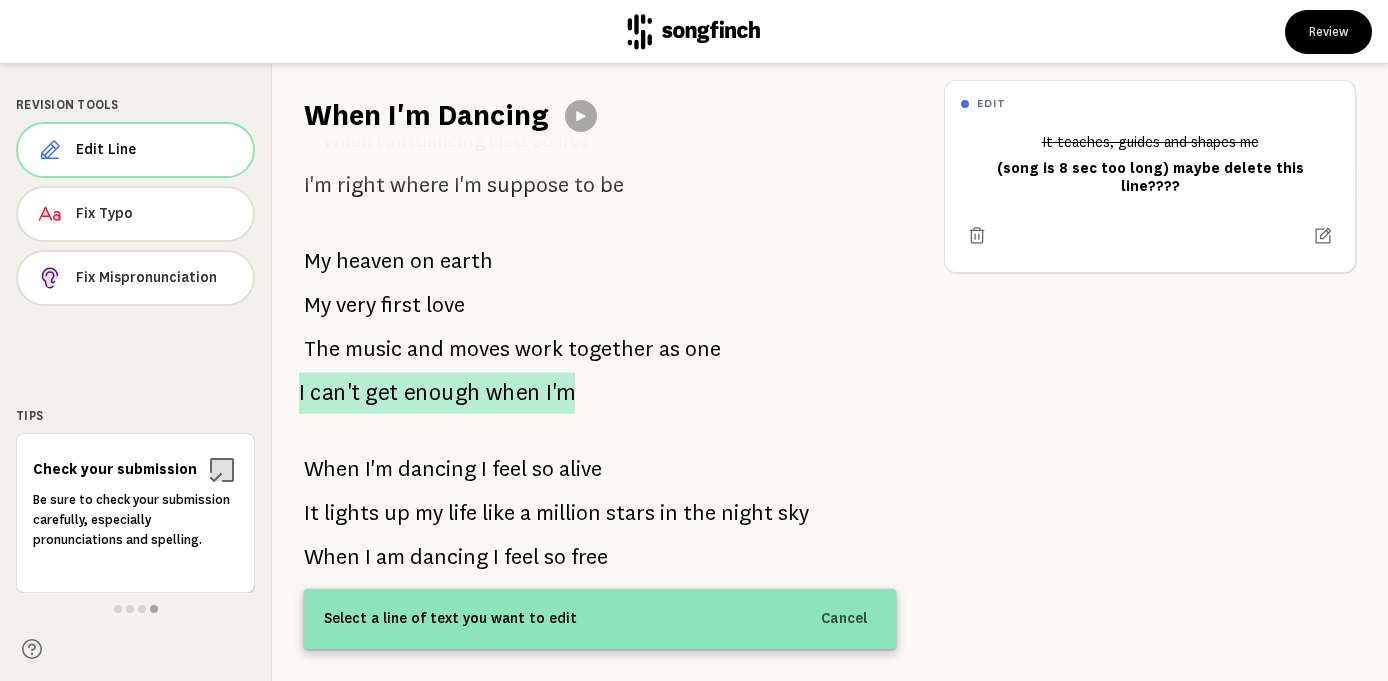 click on "get" at bounding box center (381, 393) 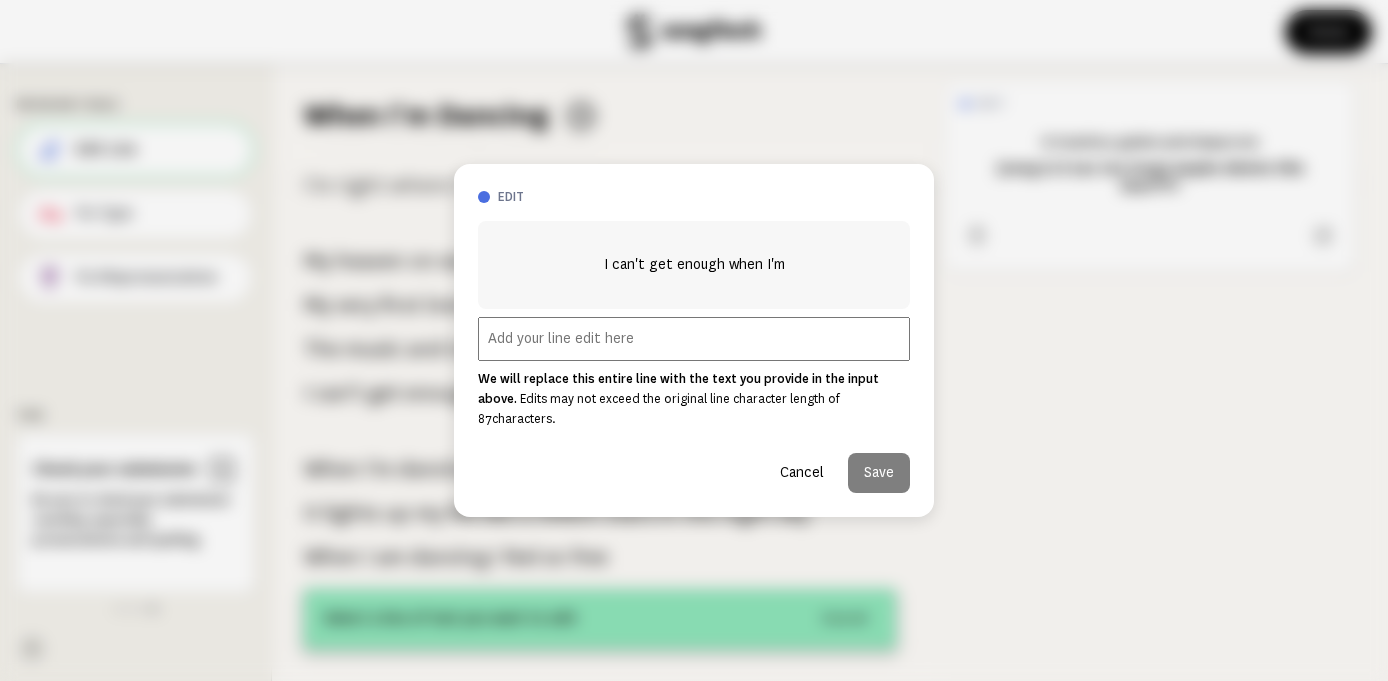 click at bounding box center (694, 339) 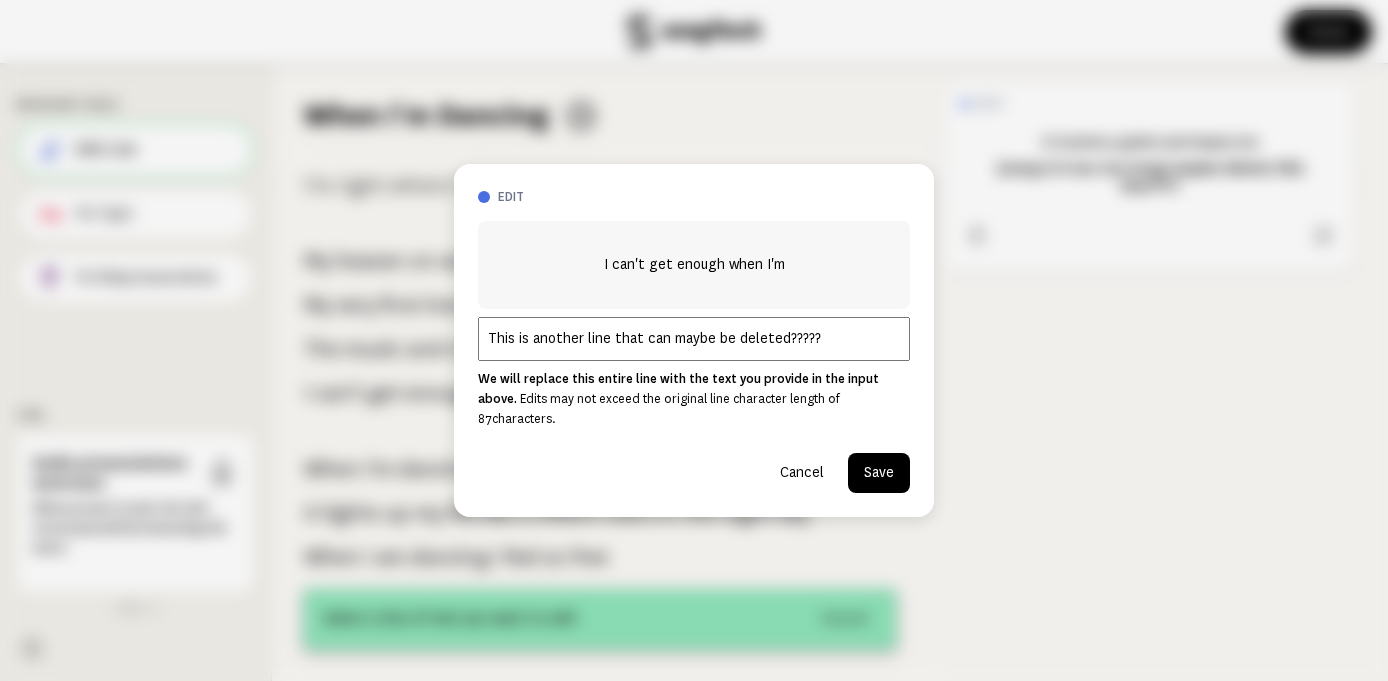 type on "This is another line that can maybe be deleted??????" 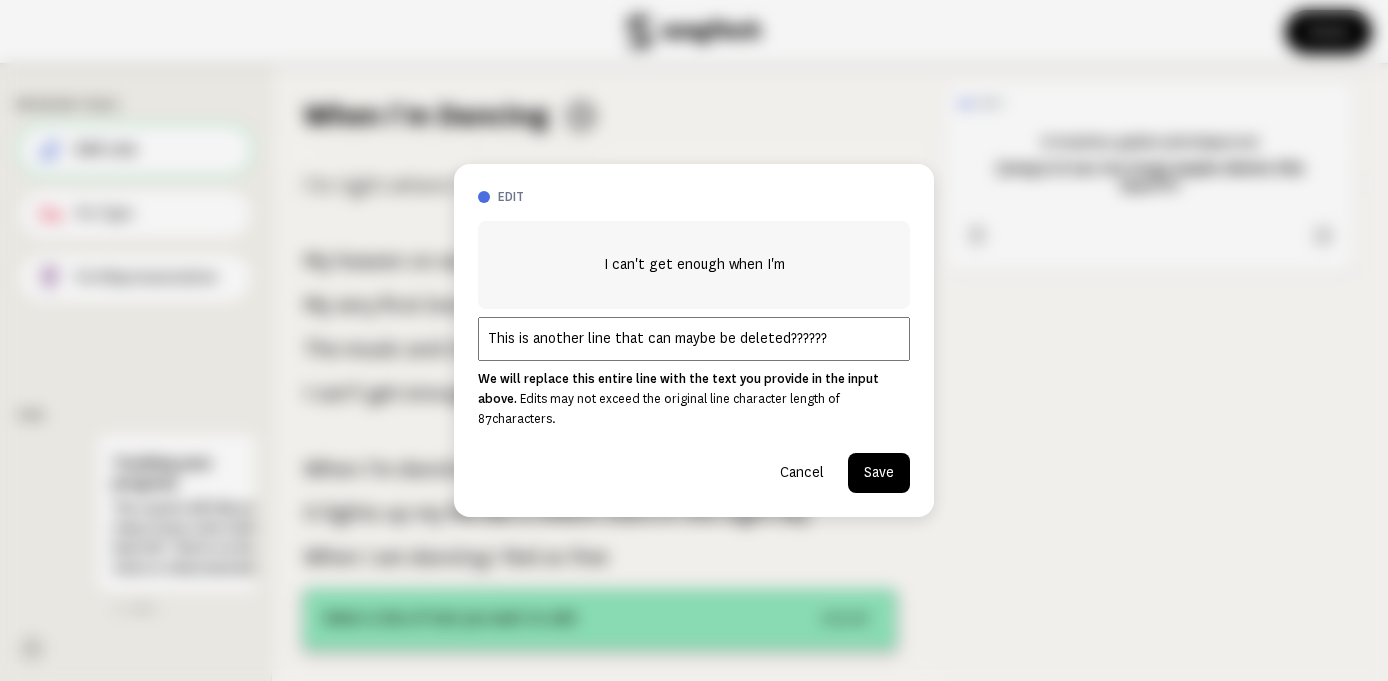 click on "Save" at bounding box center [879, 473] 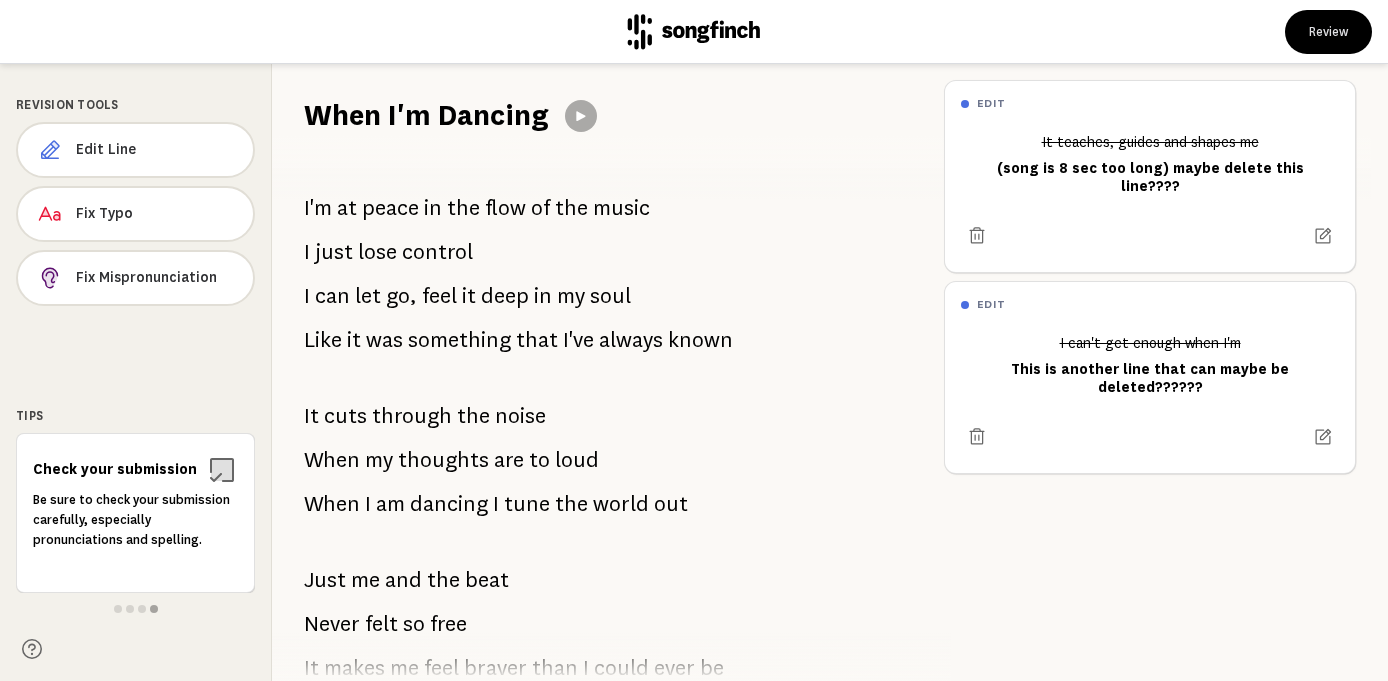 scroll, scrollTop: 14, scrollLeft: 0, axis: vertical 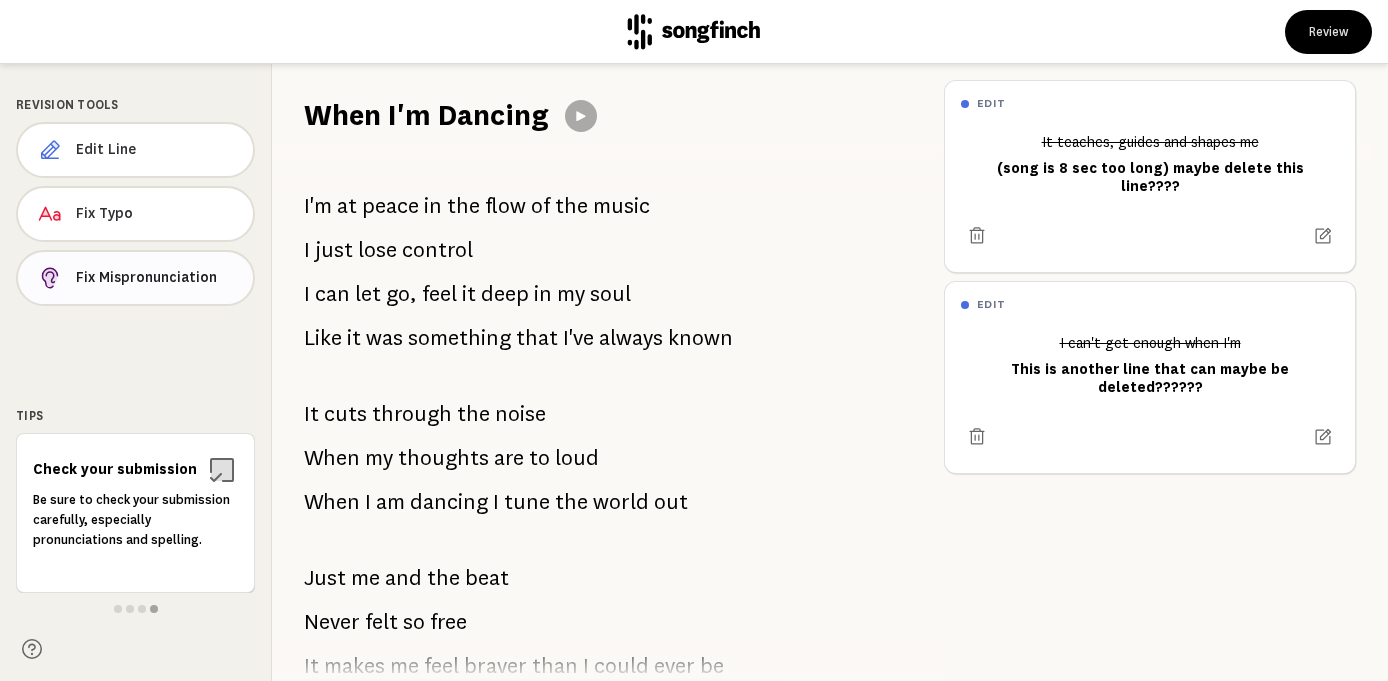 click on "Fix Mispronunciation" at bounding box center (156, 278) 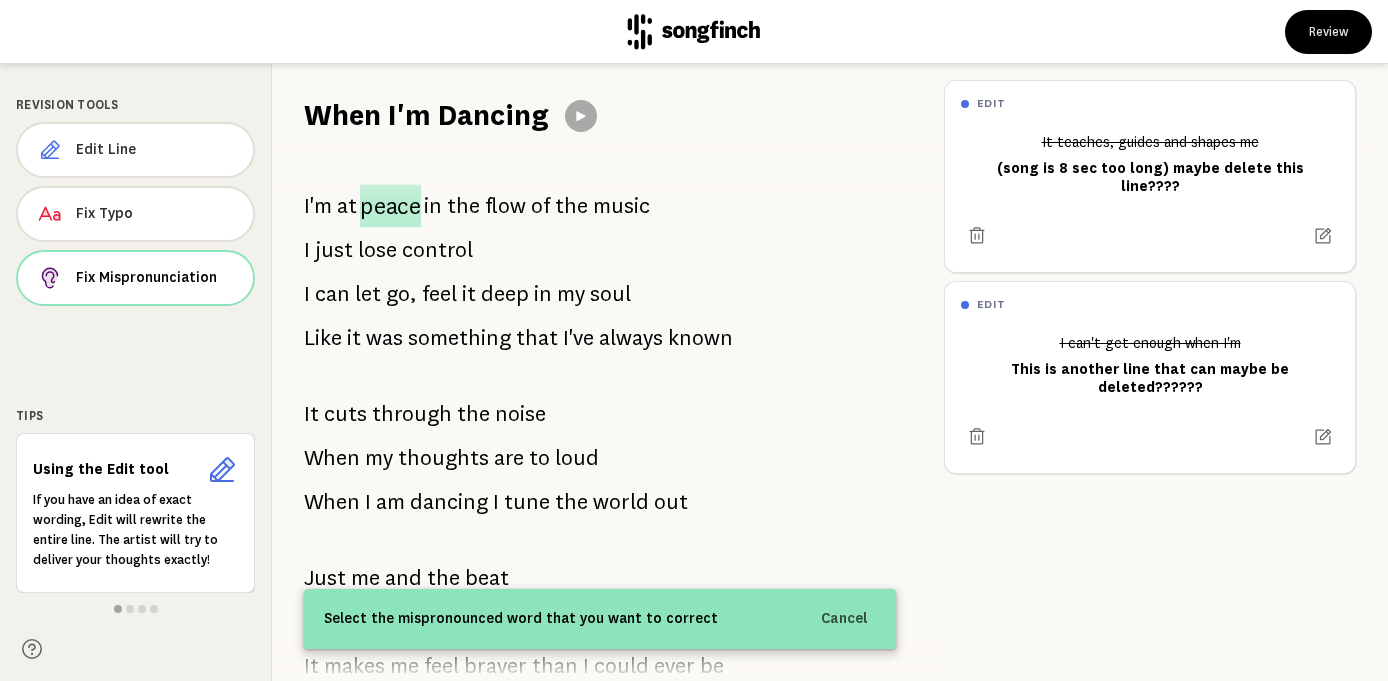 click on "peace" at bounding box center [390, 206] 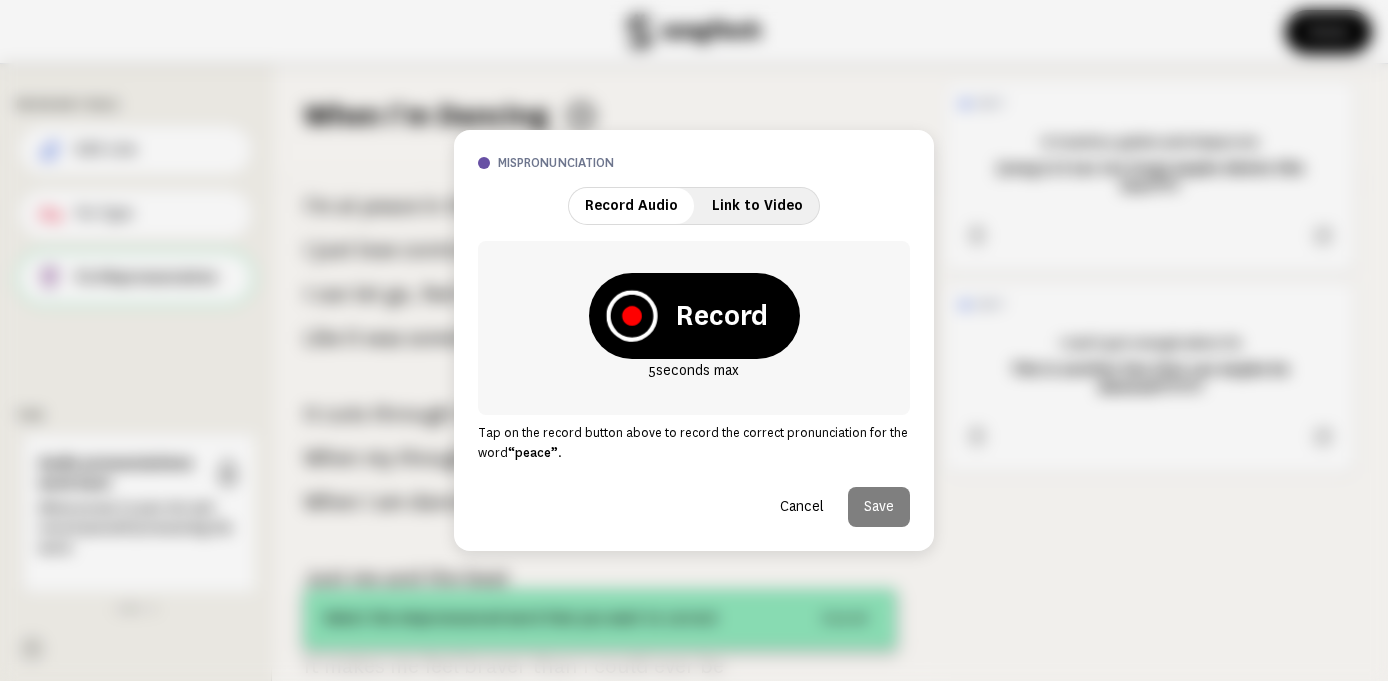 click 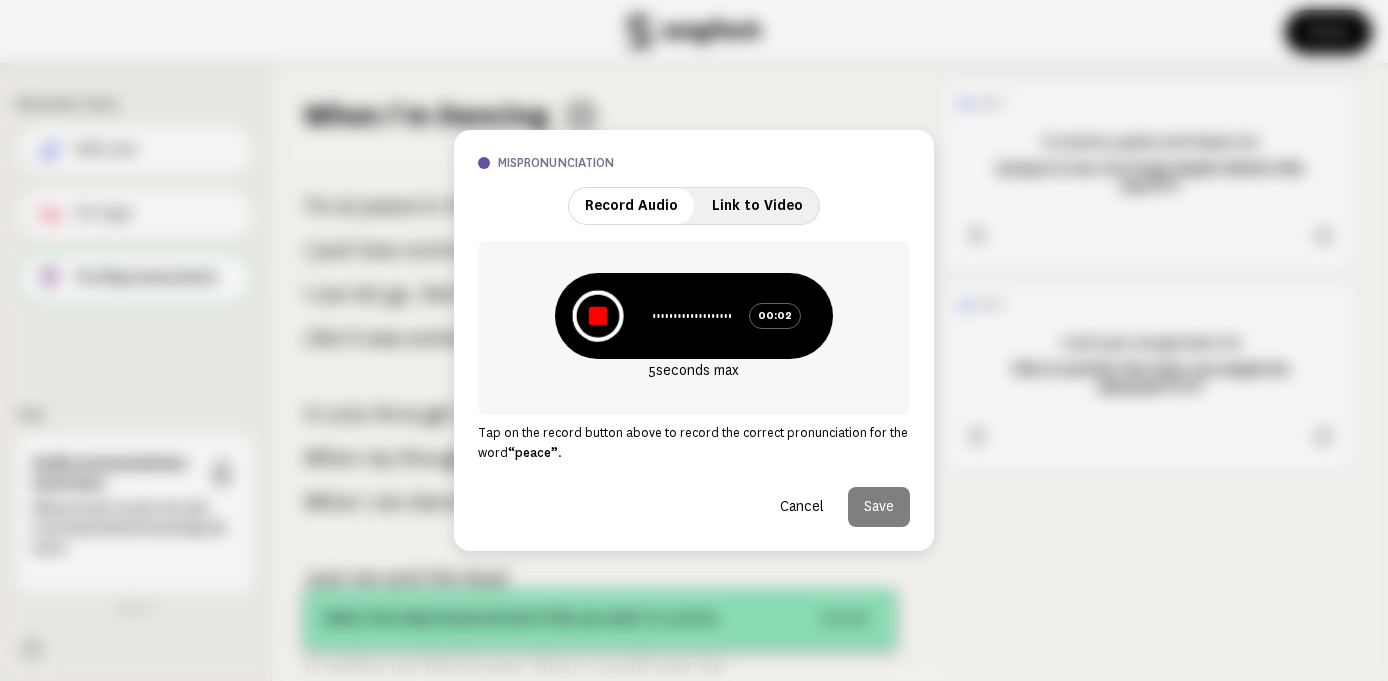 click 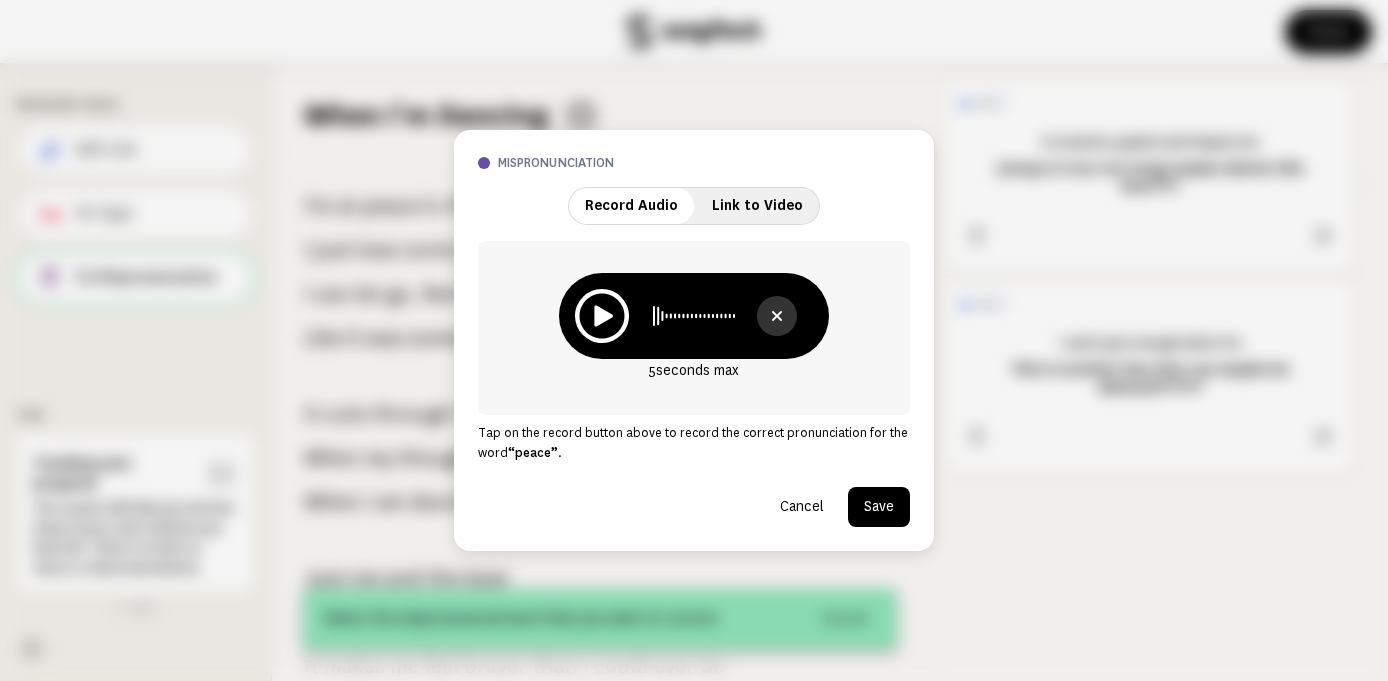 click on "Save" at bounding box center (879, 507) 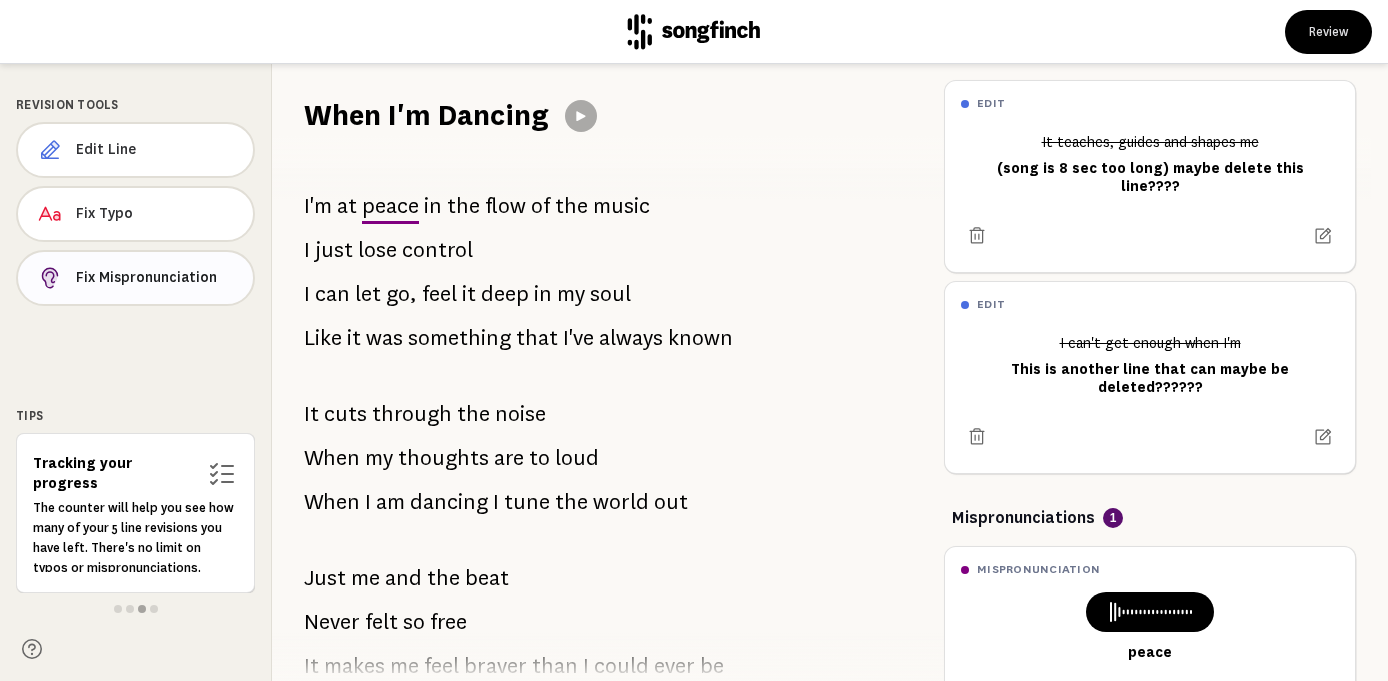 click on "Fix Mispronunciation" at bounding box center [156, 278] 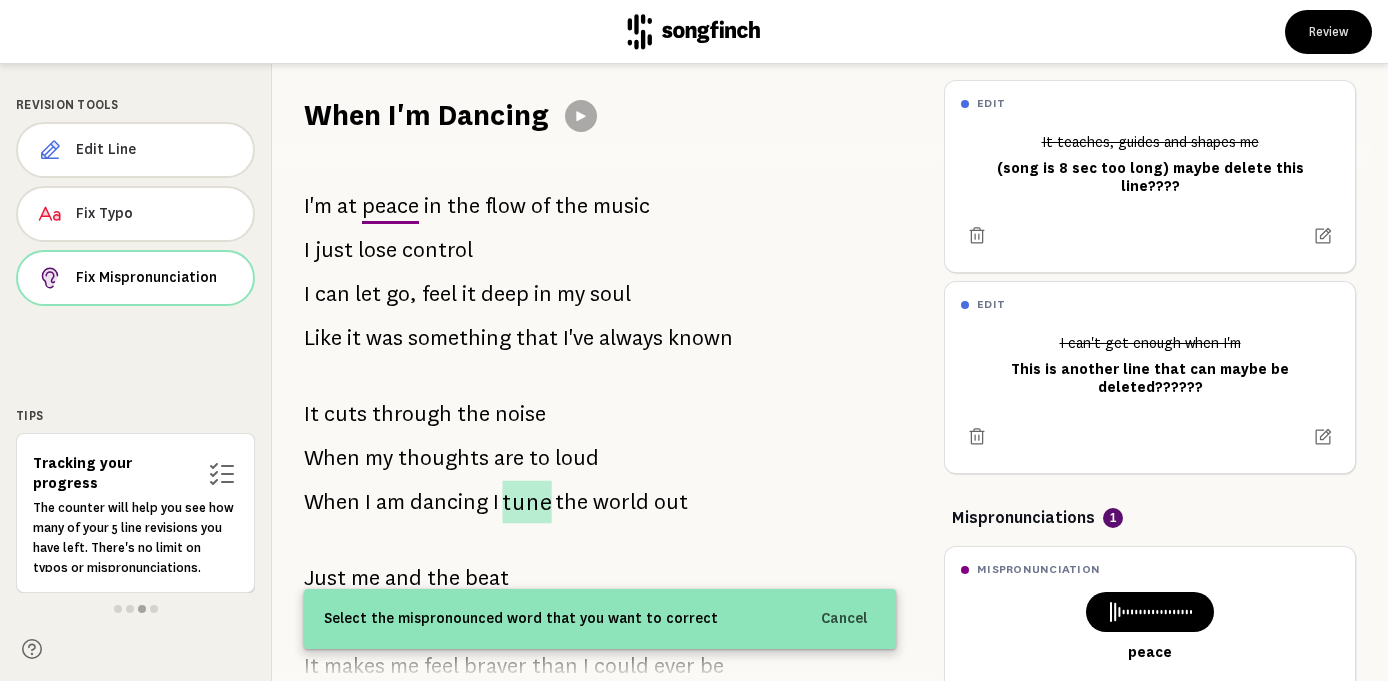 click on "tune" at bounding box center [526, 502] 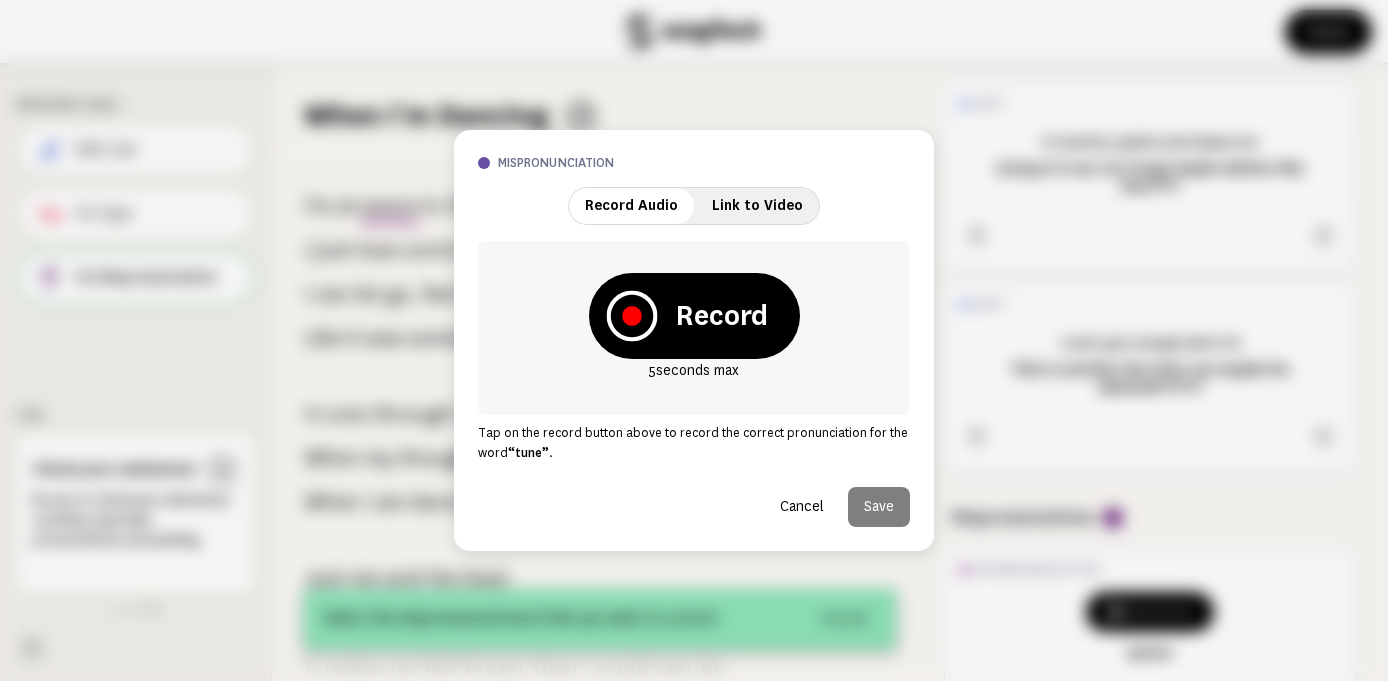 click 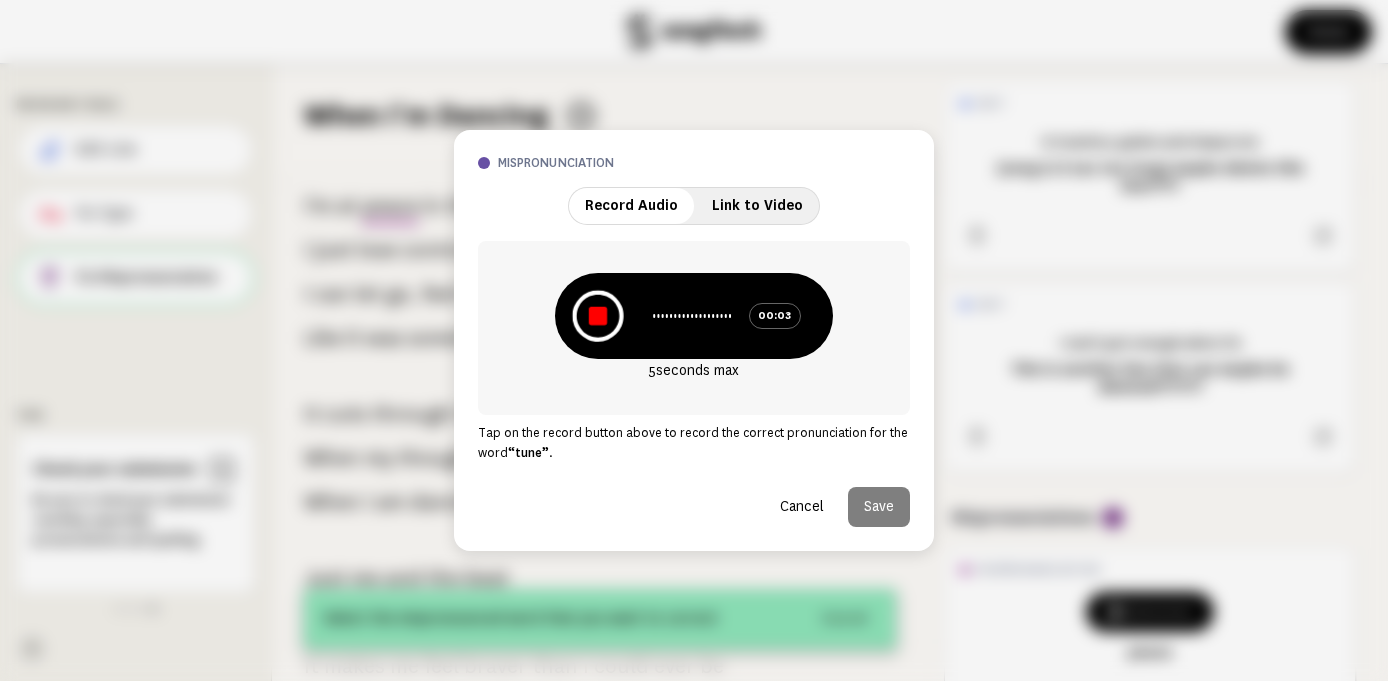 click 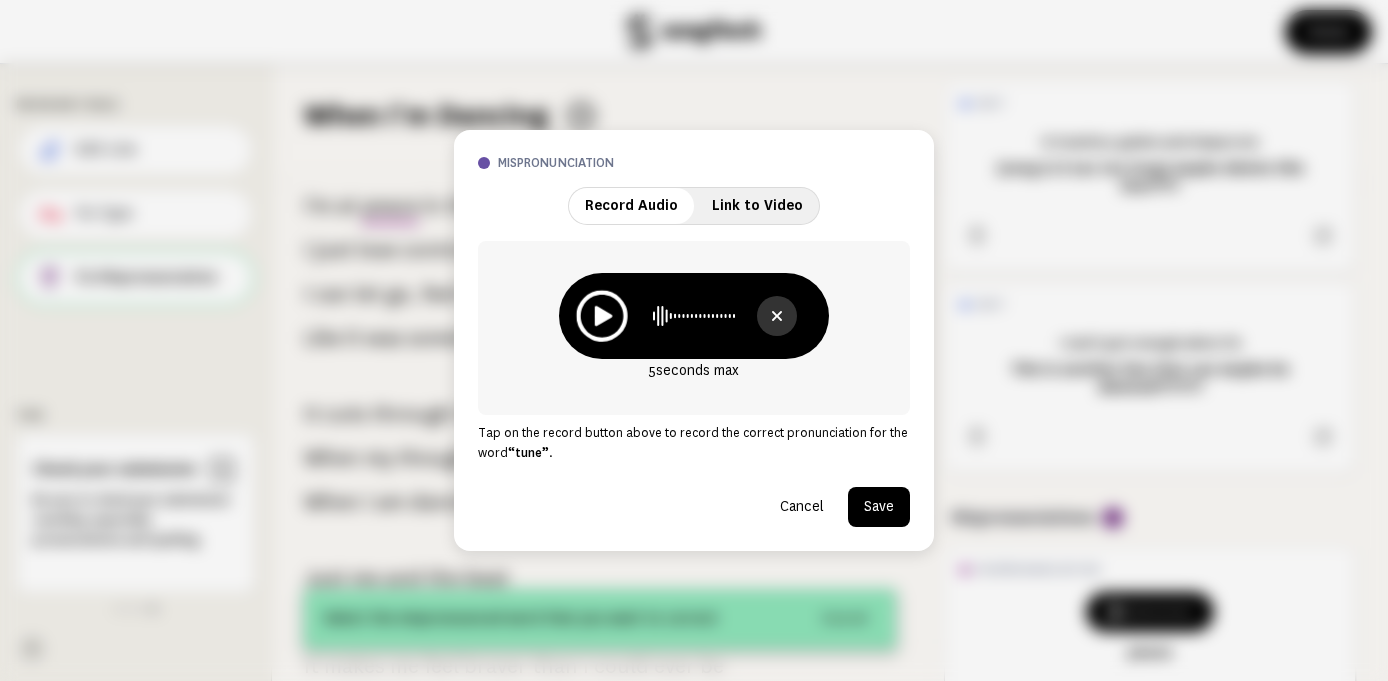 click 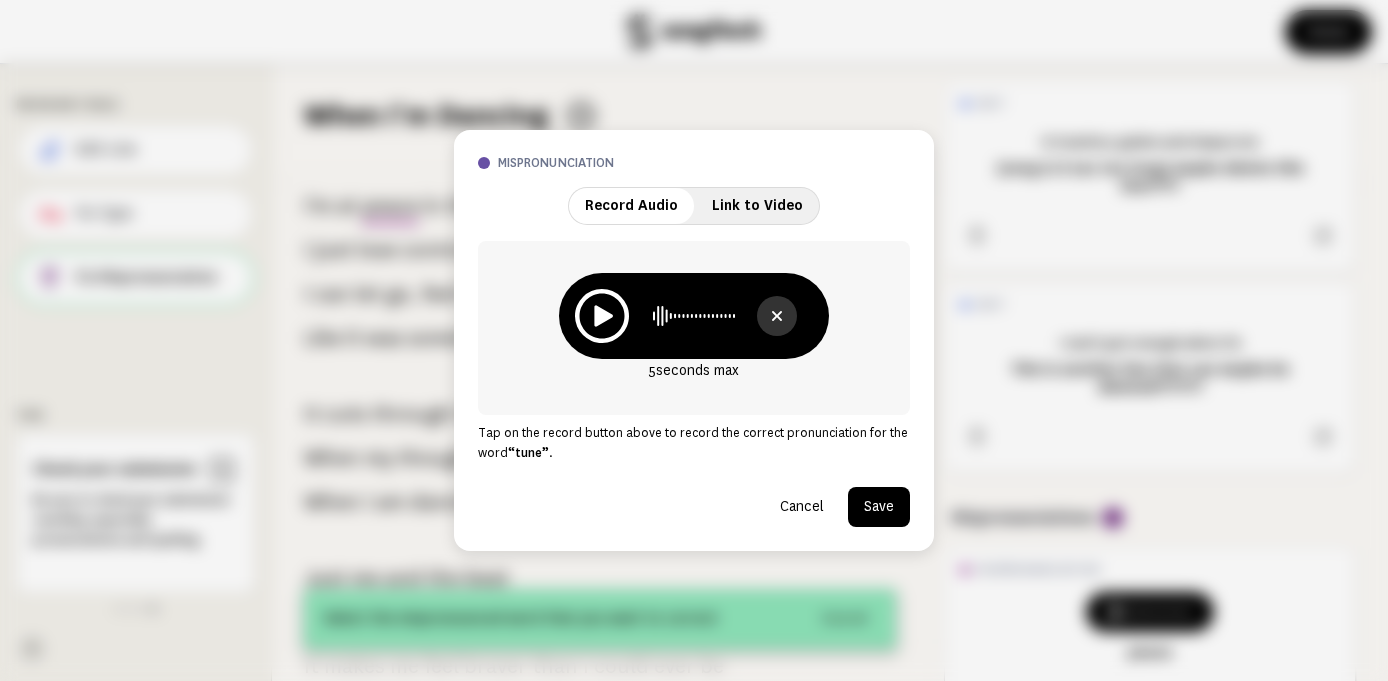 click 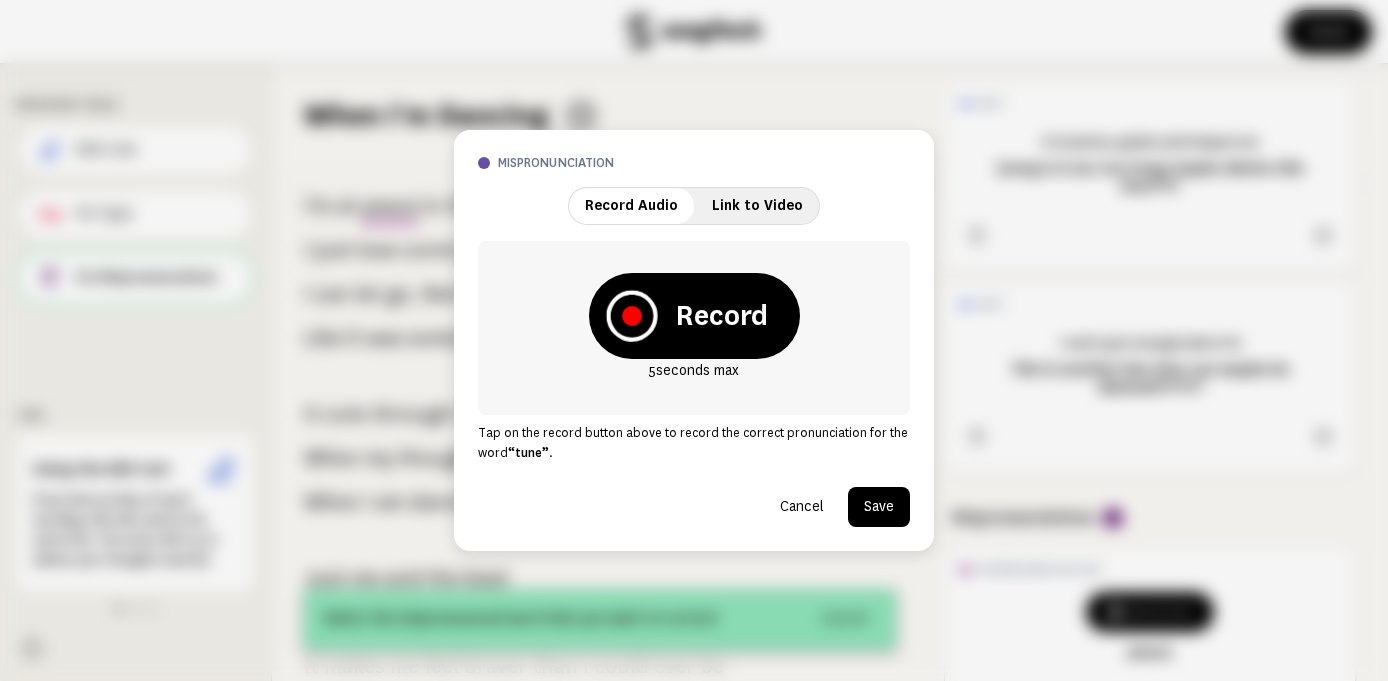 click 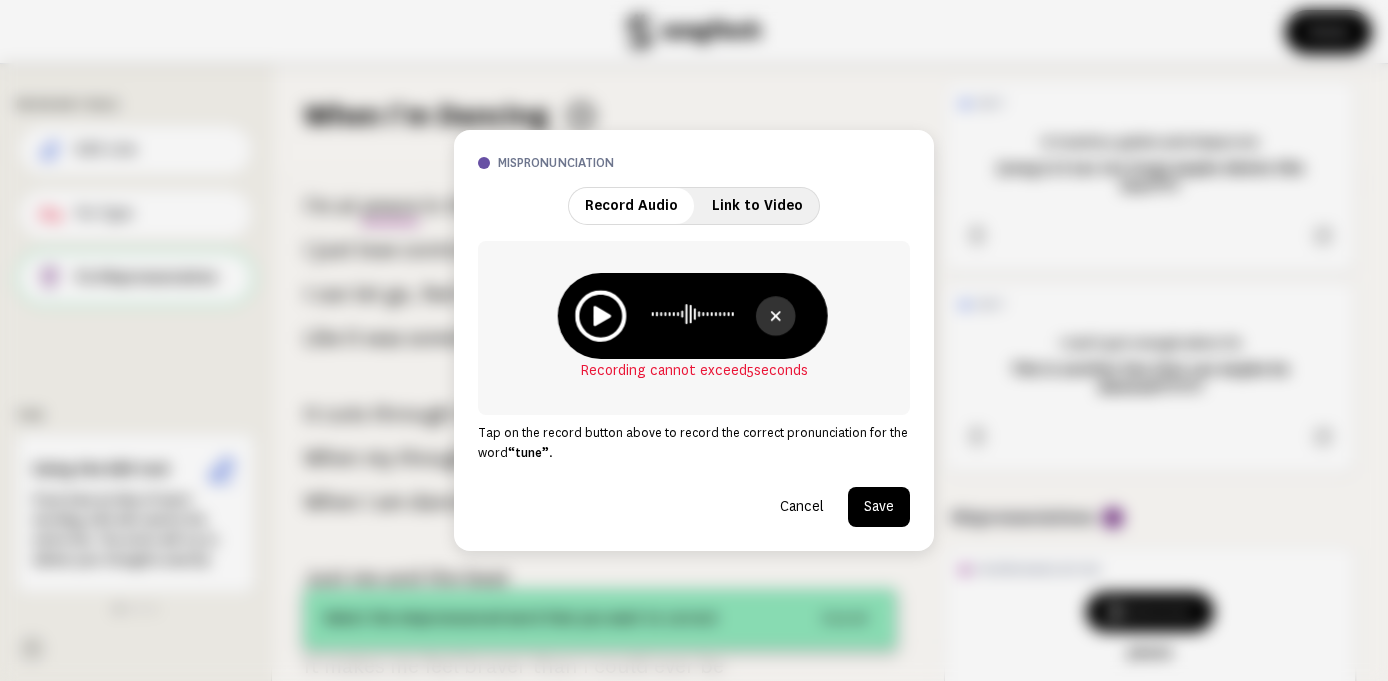 click 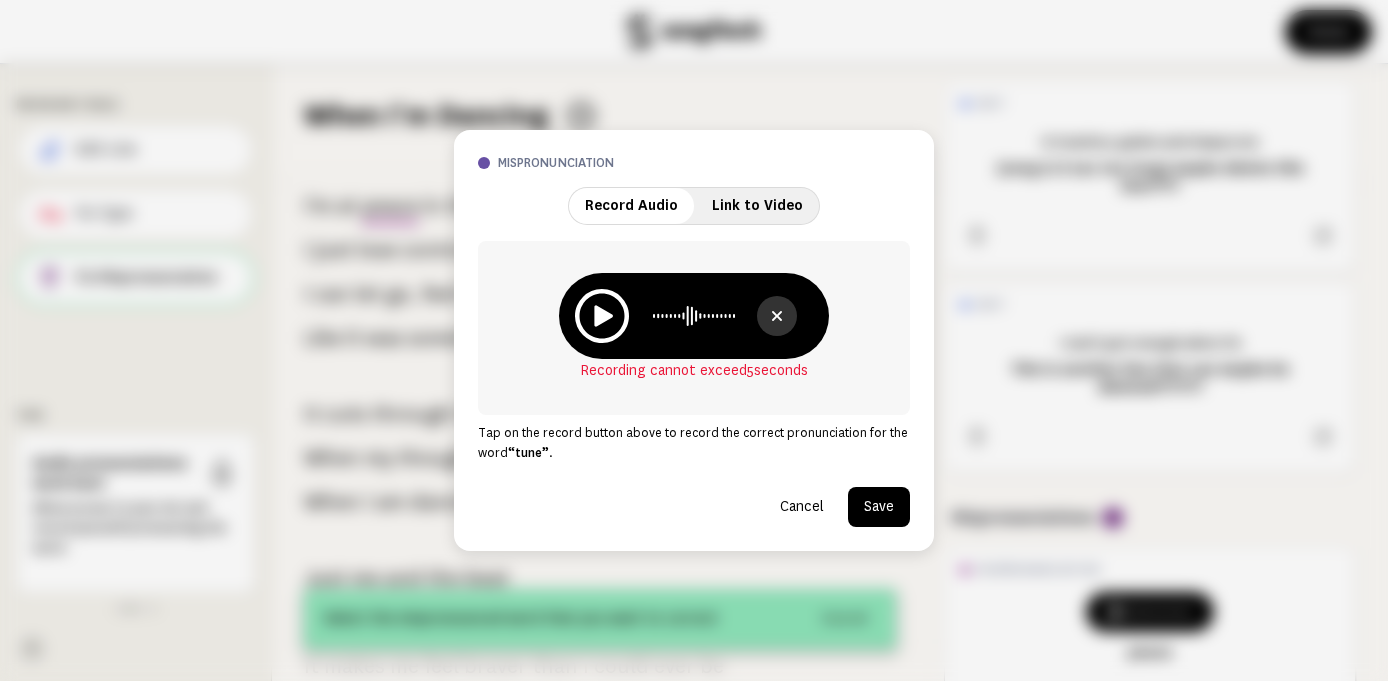 click on "Save" at bounding box center (879, 507) 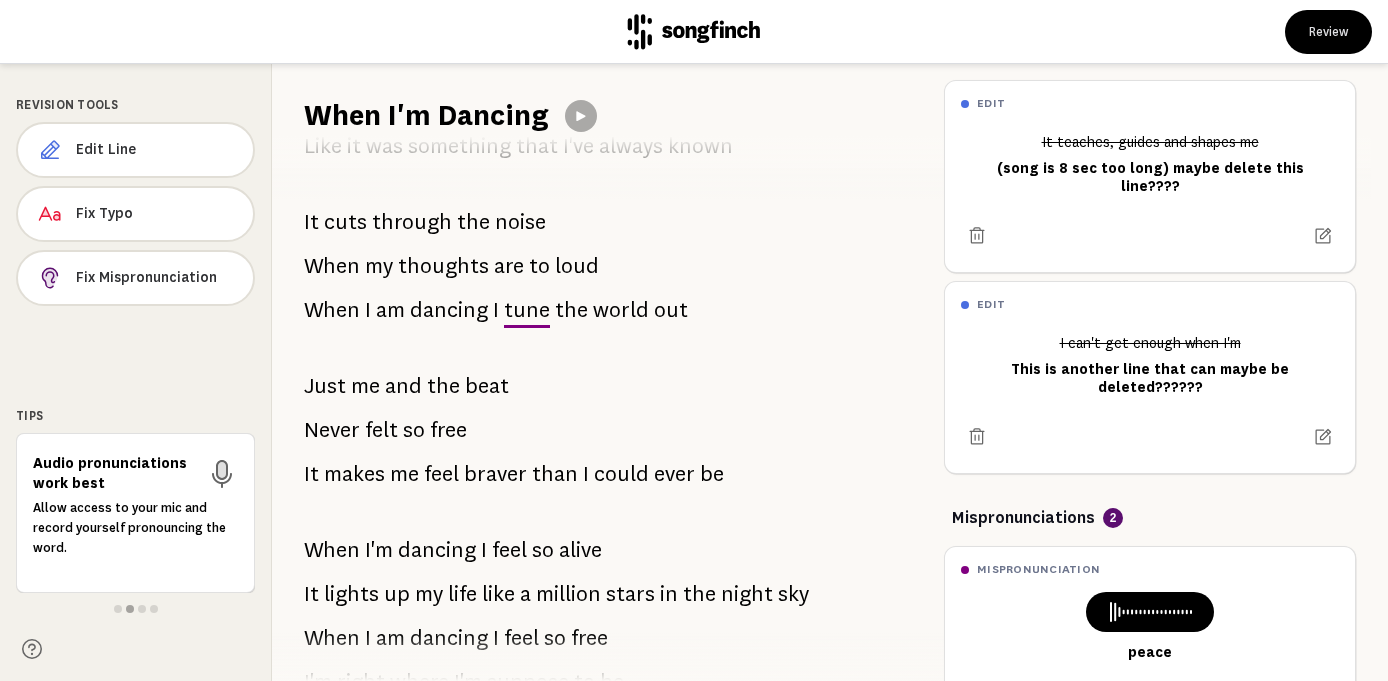 scroll, scrollTop: 207, scrollLeft: 0, axis: vertical 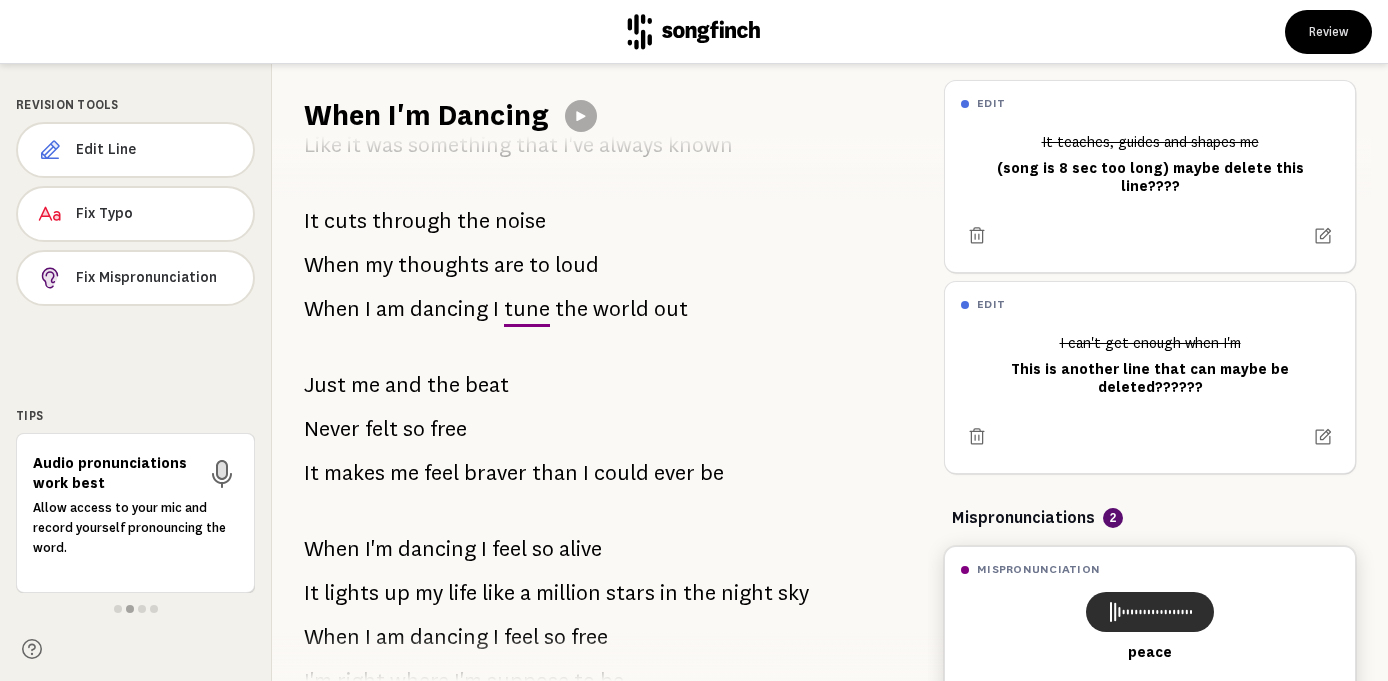 click 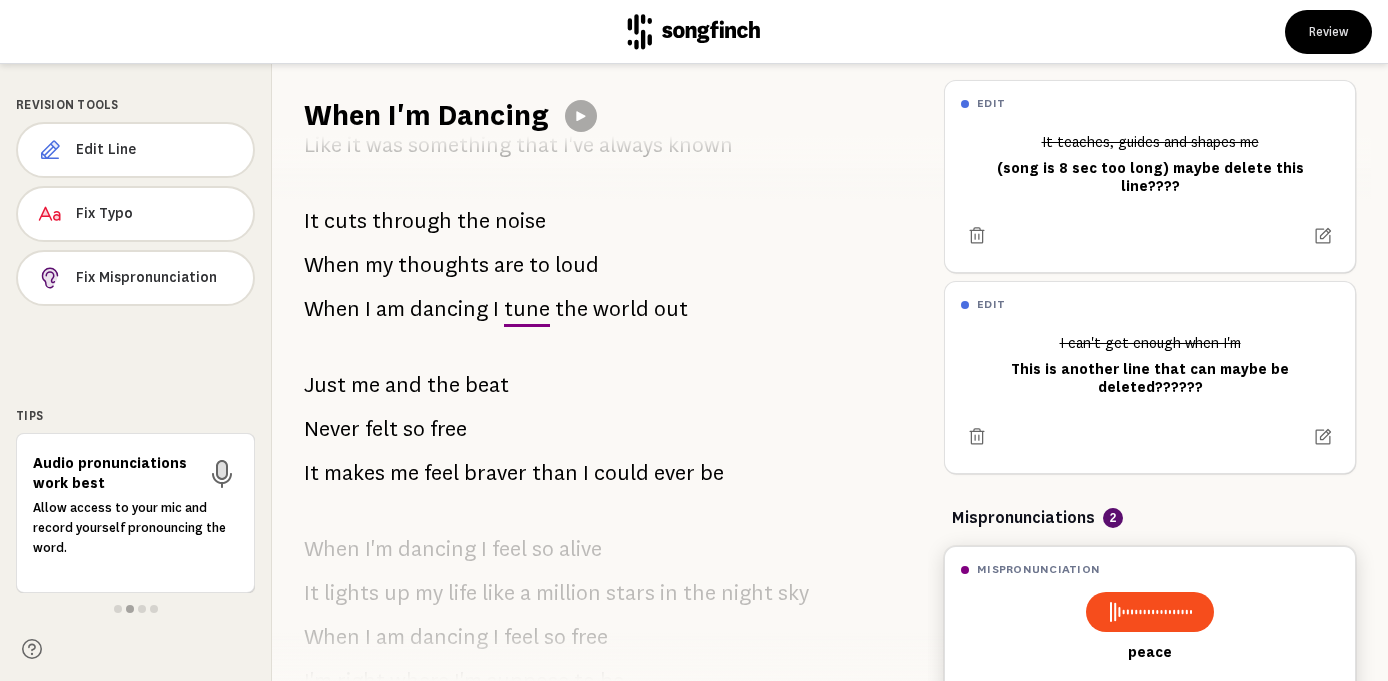 scroll, scrollTop: 0, scrollLeft: 0, axis: both 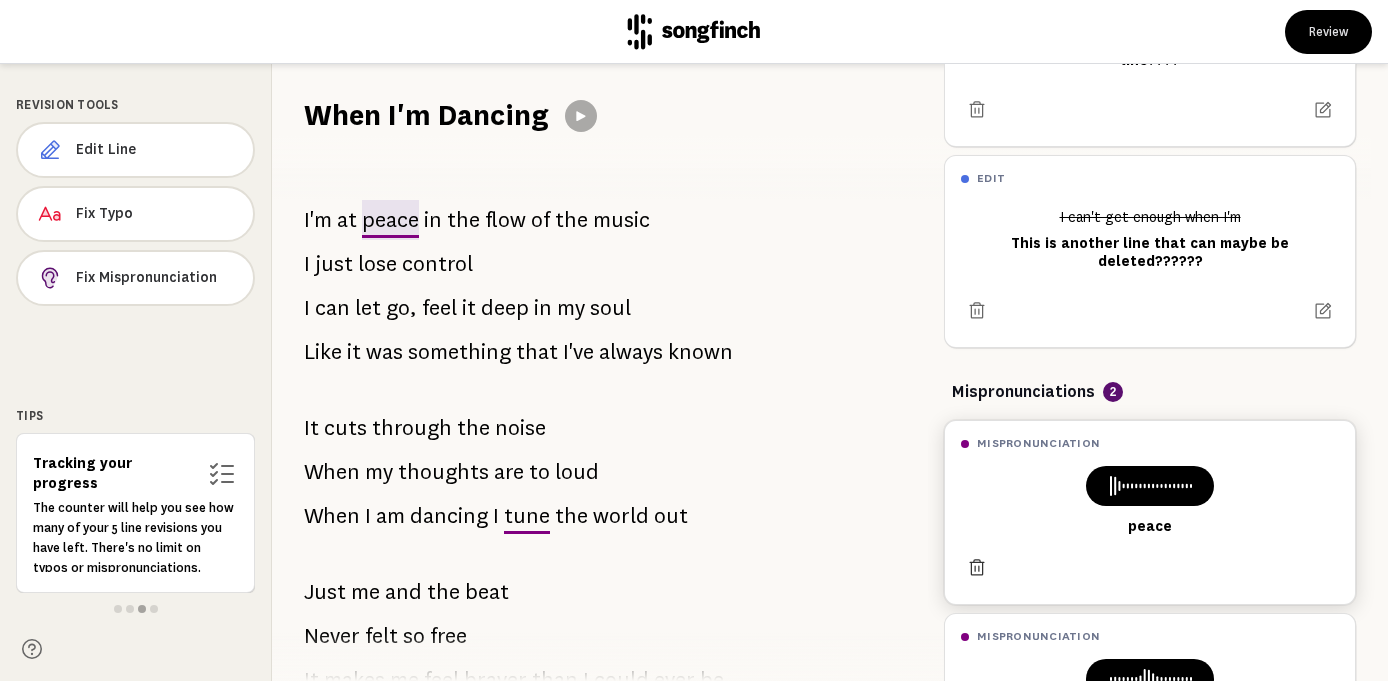 click 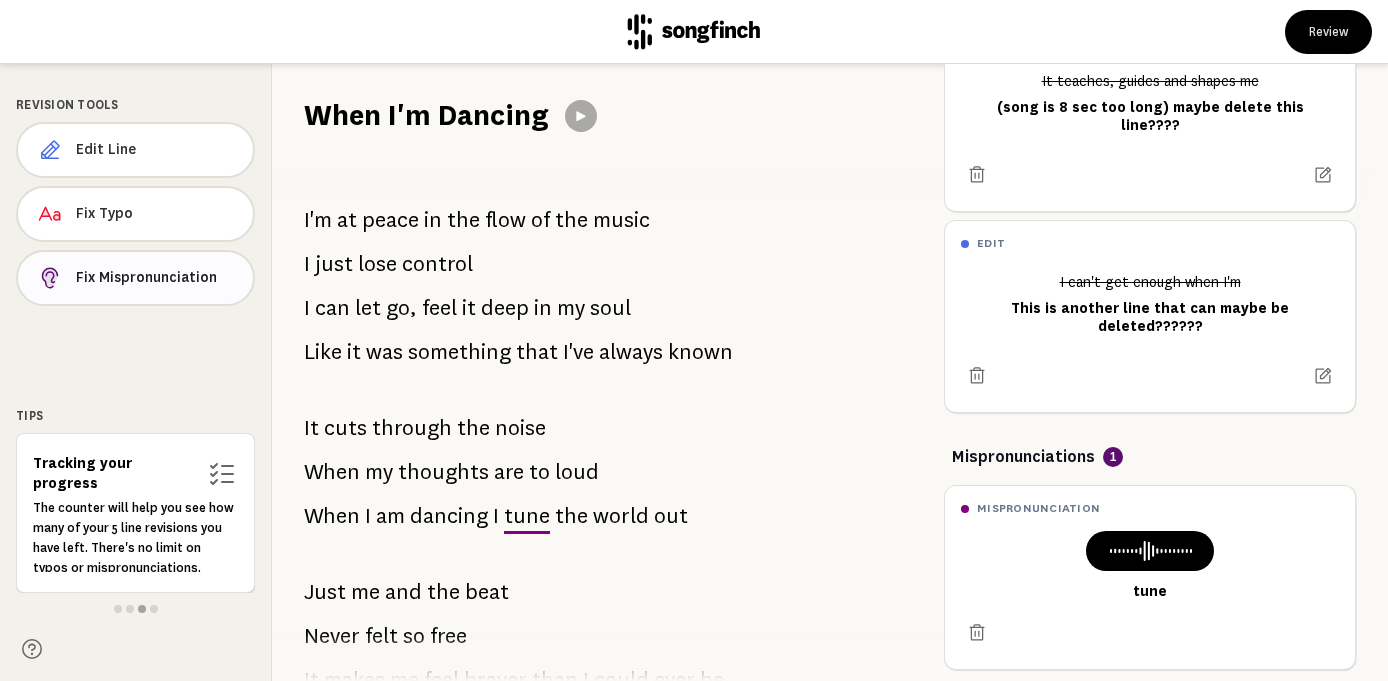 click on "Fix Mispronunciation" at bounding box center [156, 278] 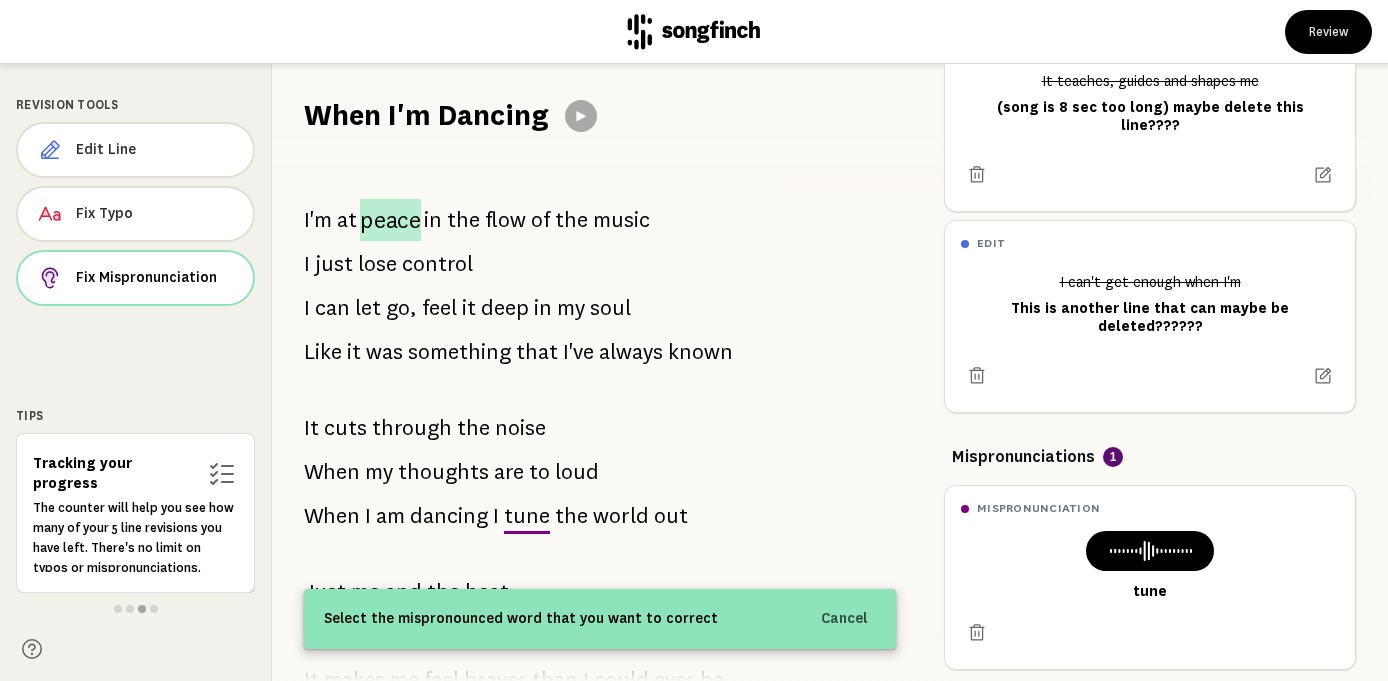 click on "peace" at bounding box center (390, 220) 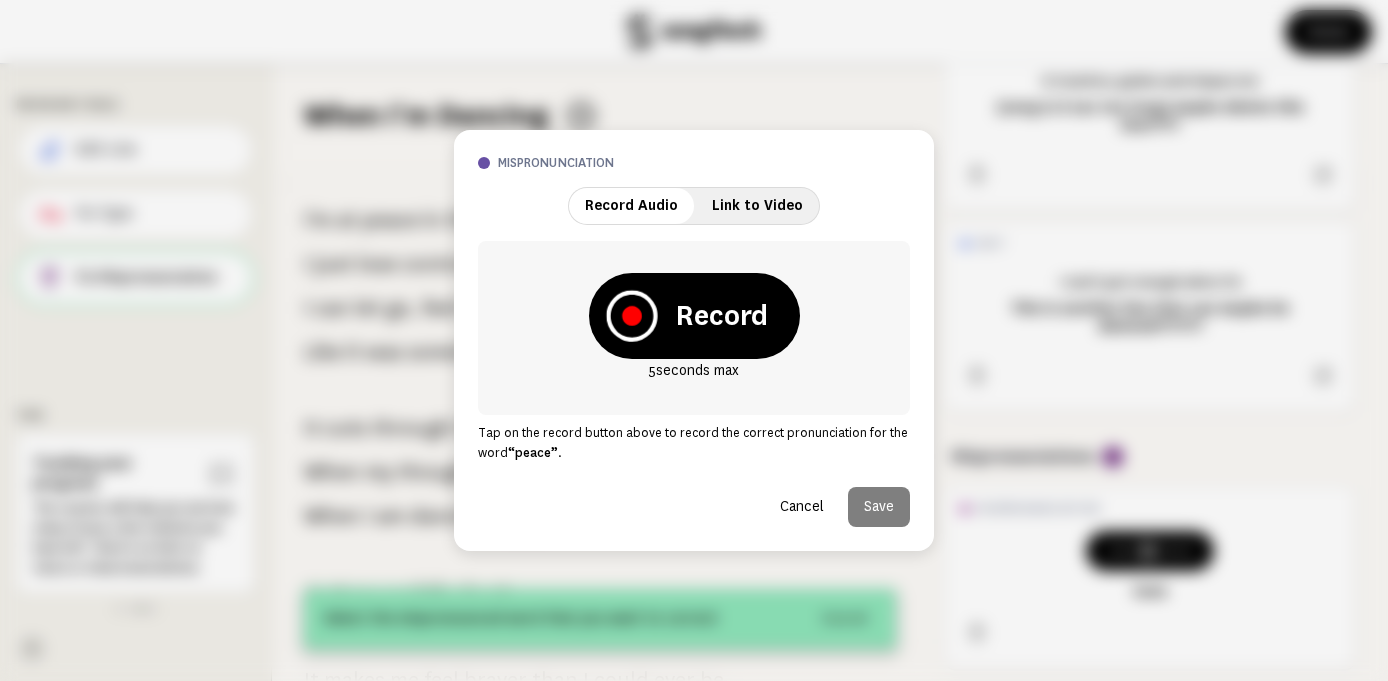 click 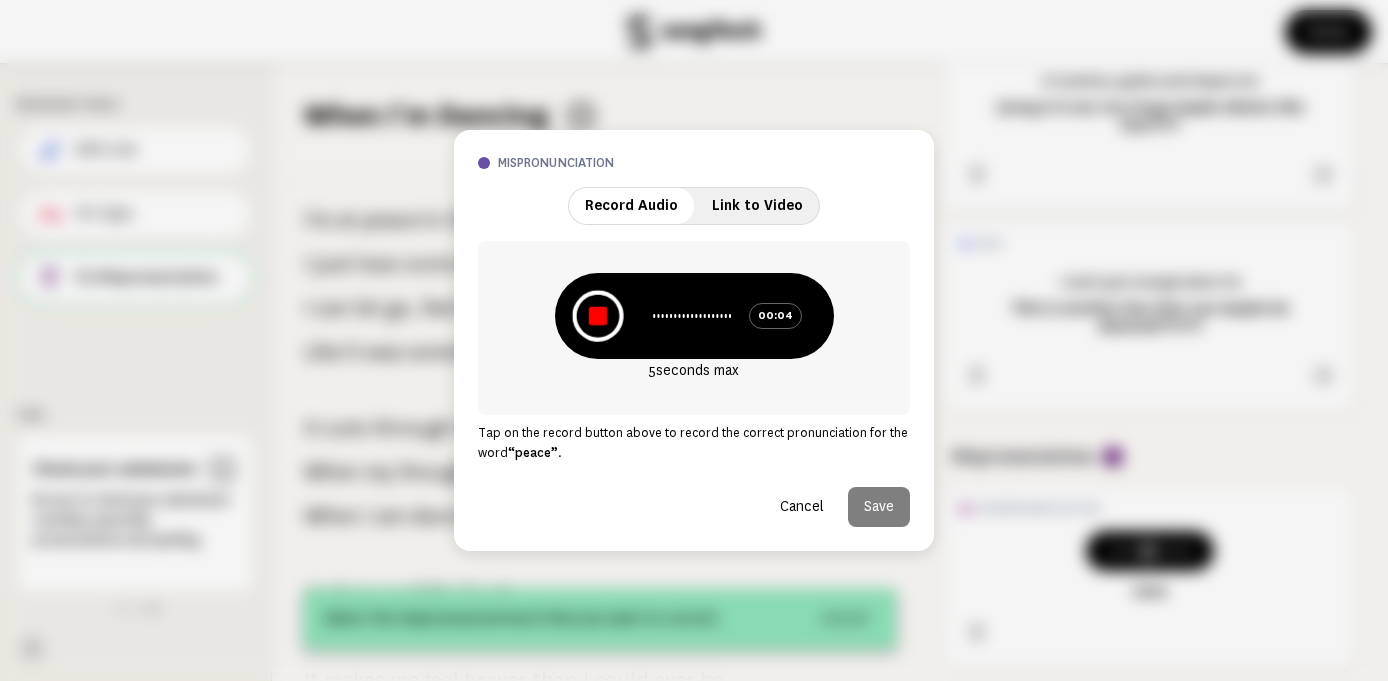 click 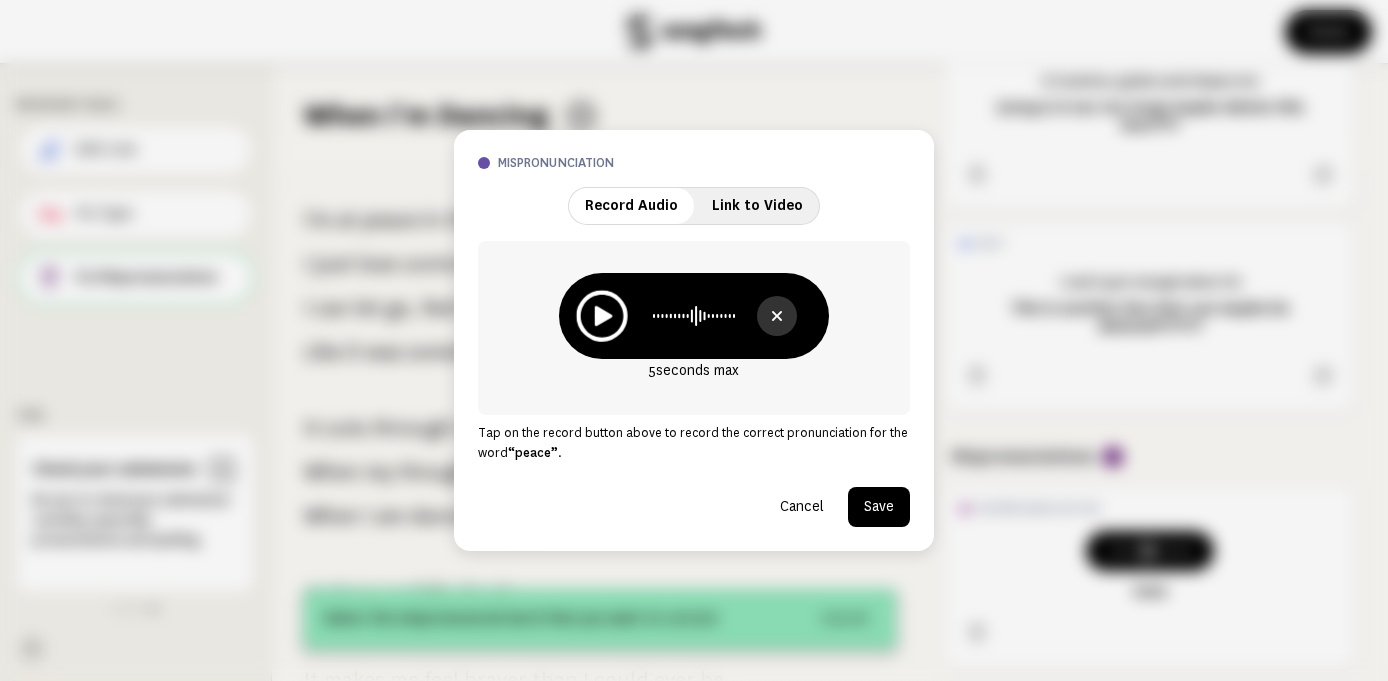 click 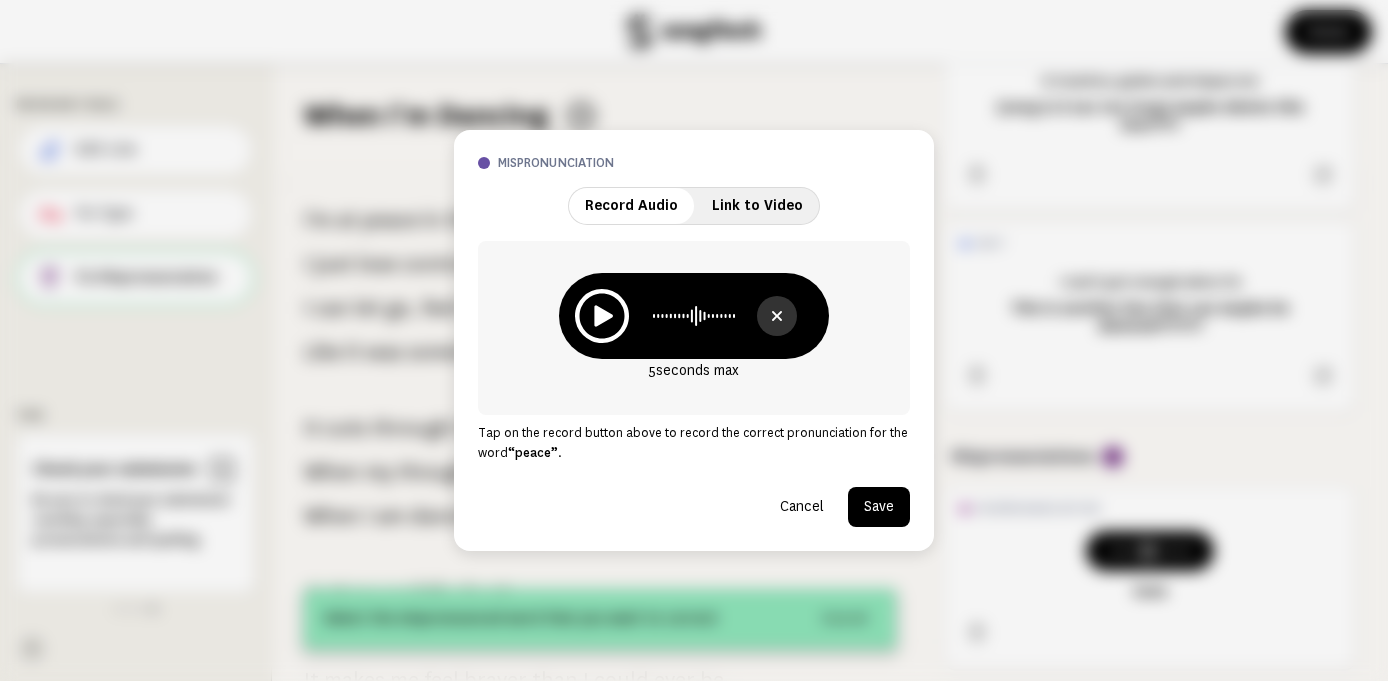 click 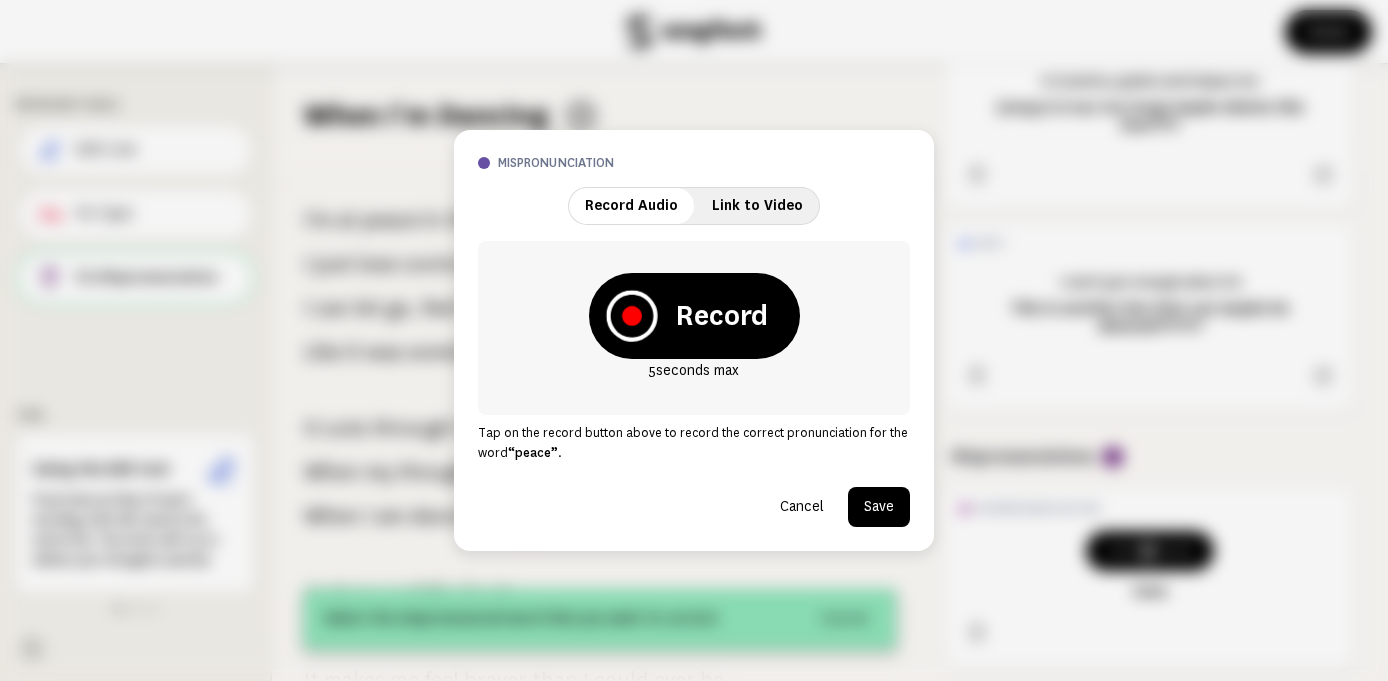 click 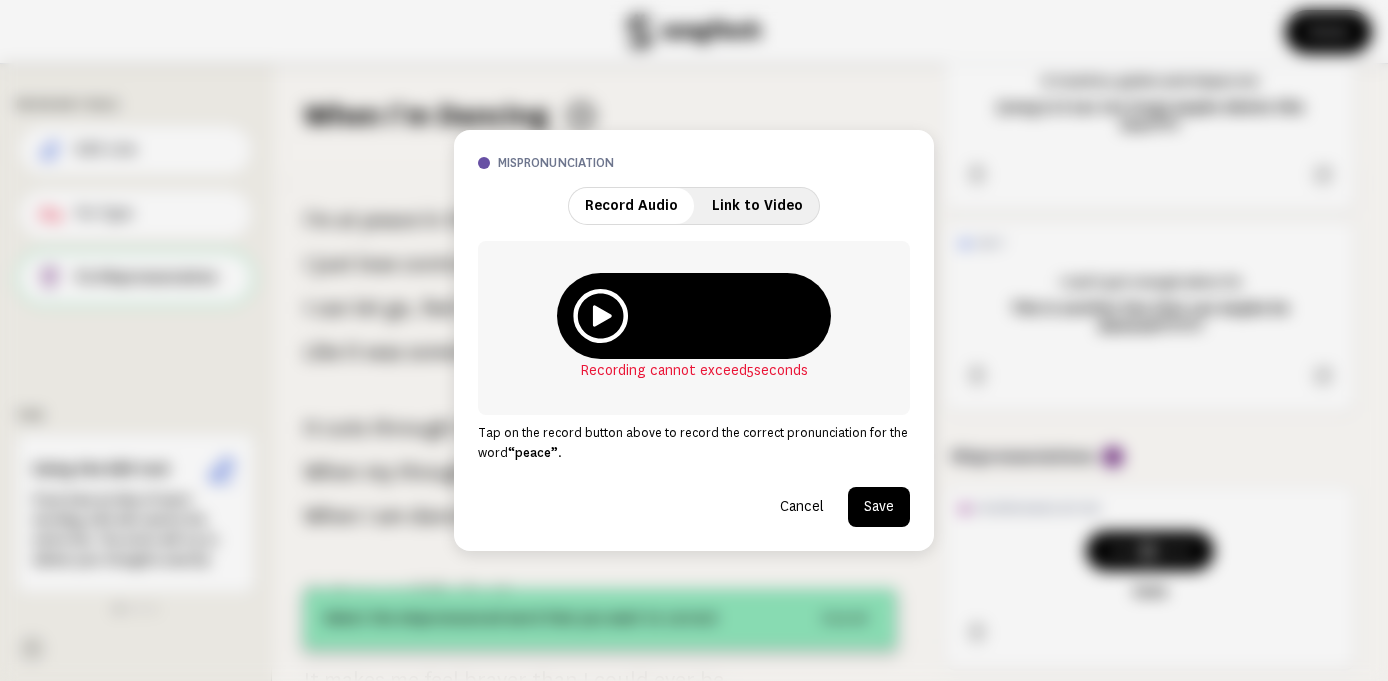 click 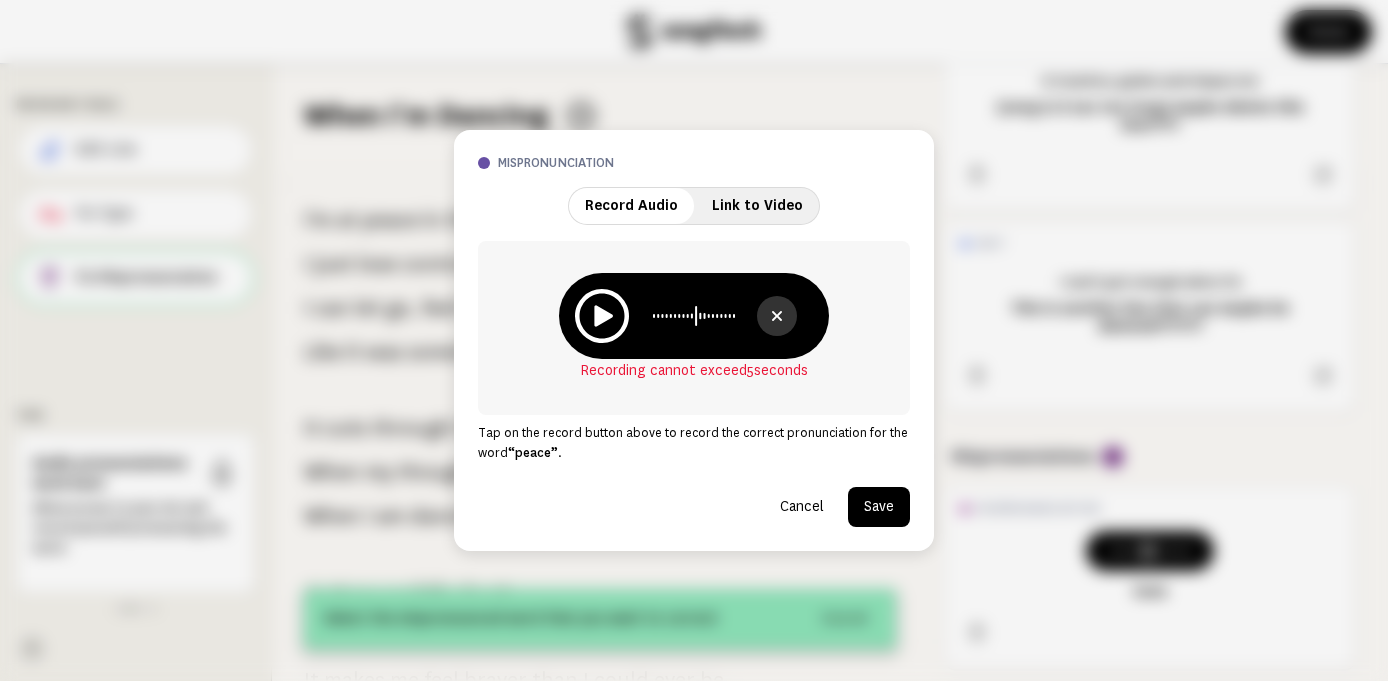 click on "Save" at bounding box center [879, 507] 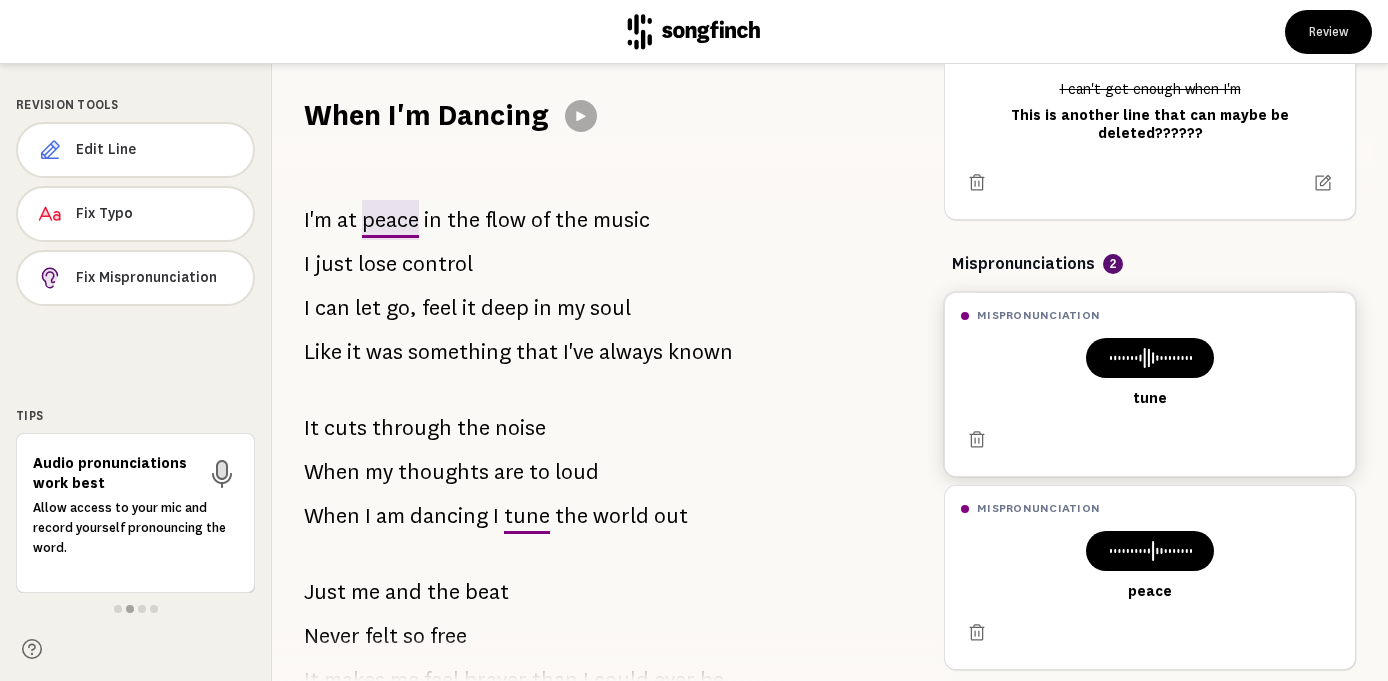 scroll, scrollTop: 253, scrollLeft: 0, axis: vertical 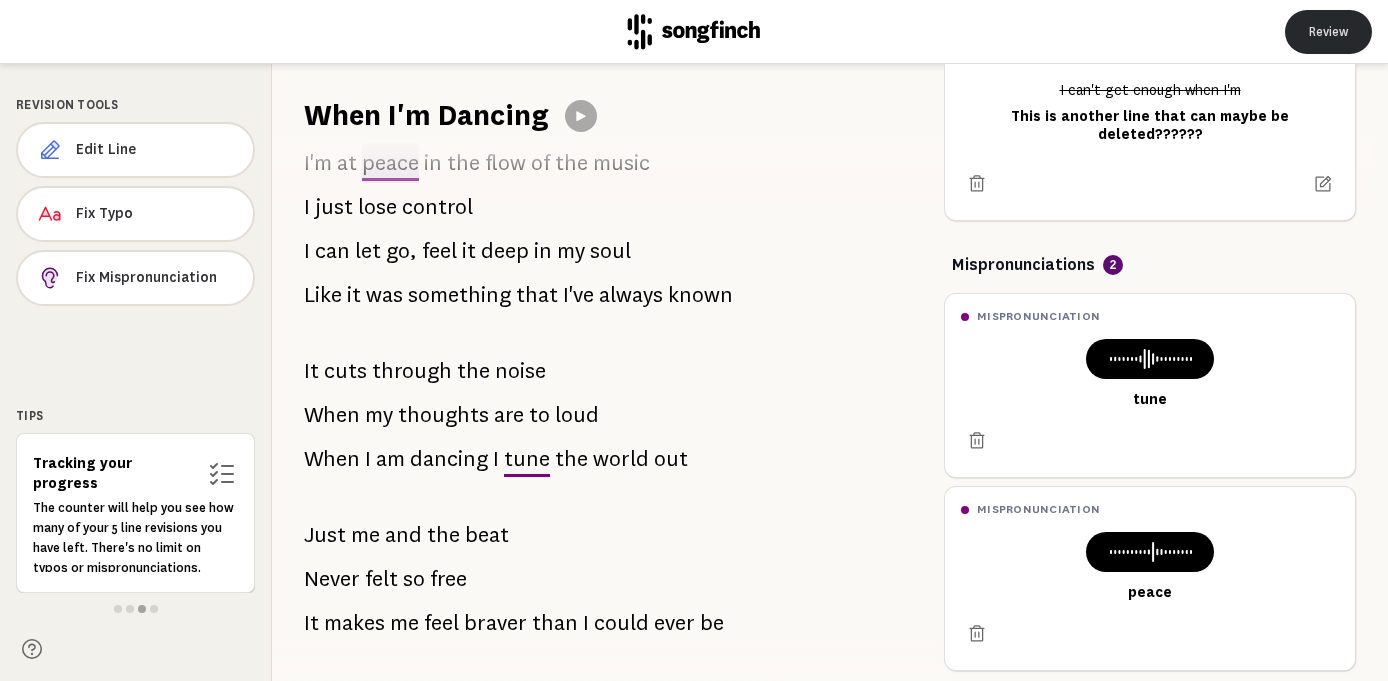 click on "Review" at bounding box center [1328, 32] 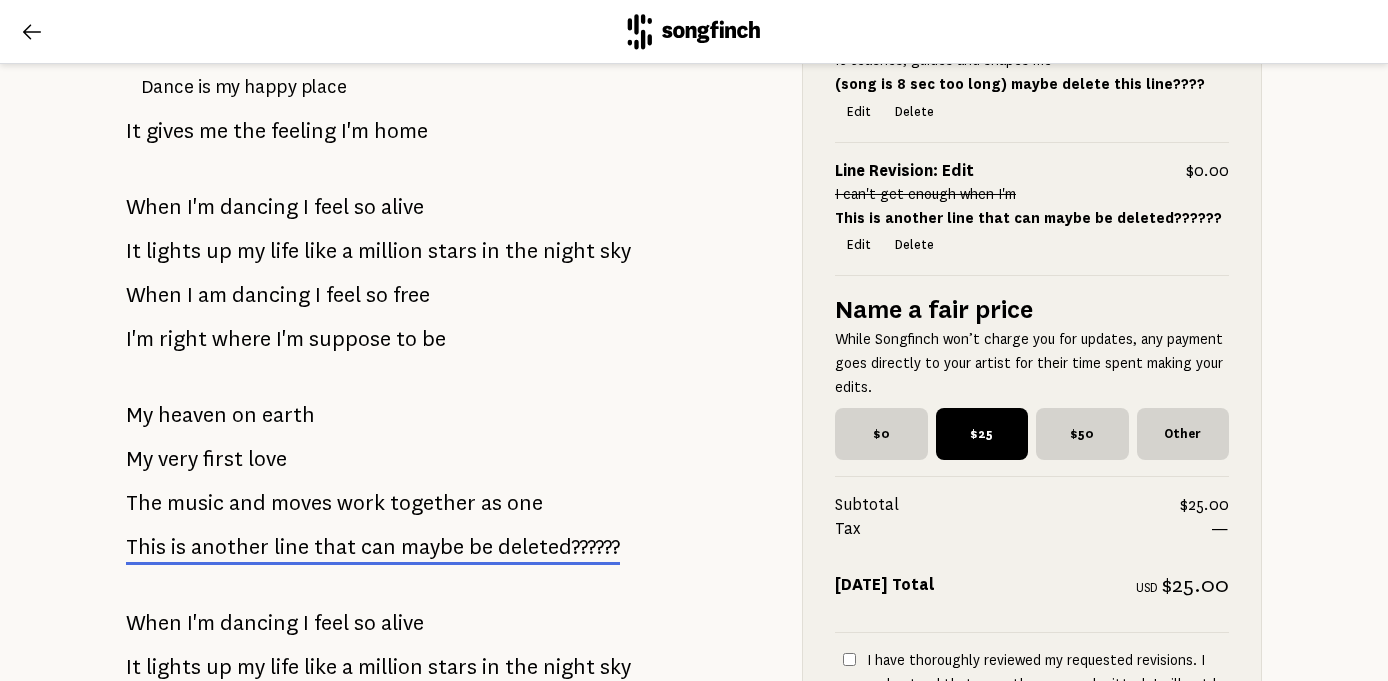 scroll, scrollTop: 1398, scrollLeft: 0, axis: vertical 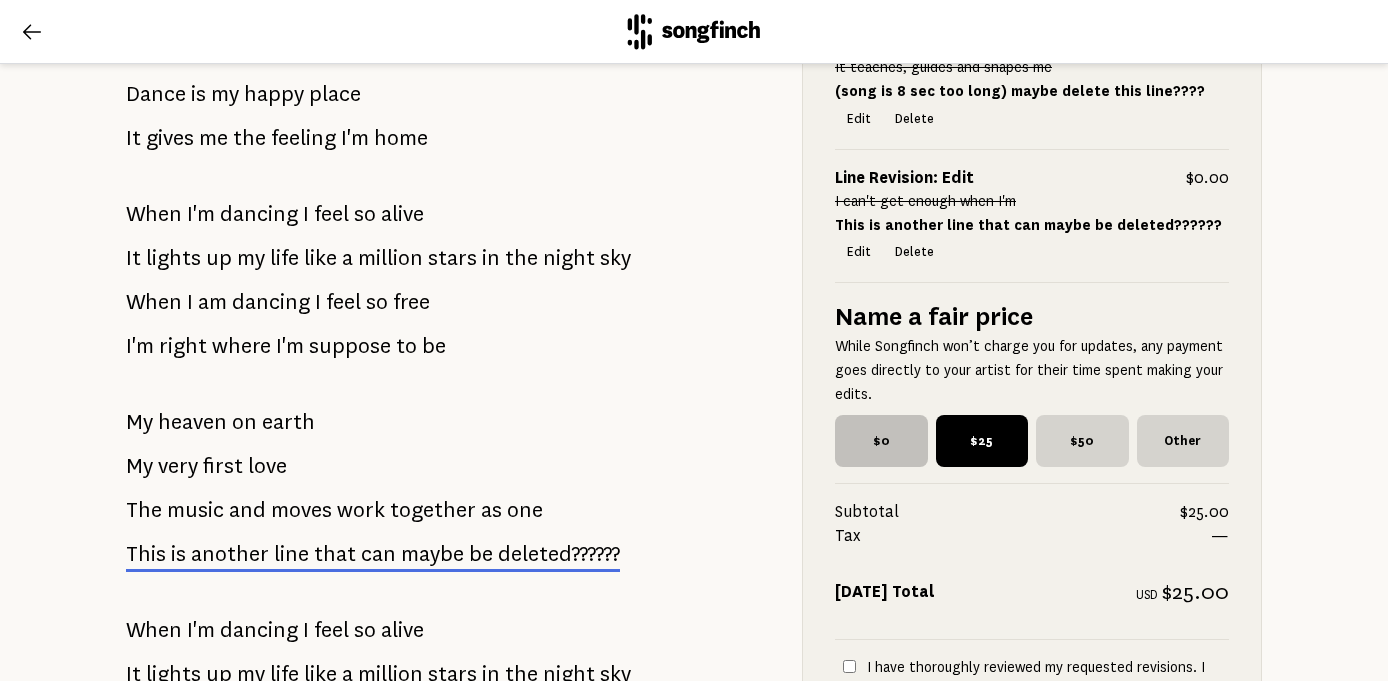 click on "$0" at bounding box center (881, 441) 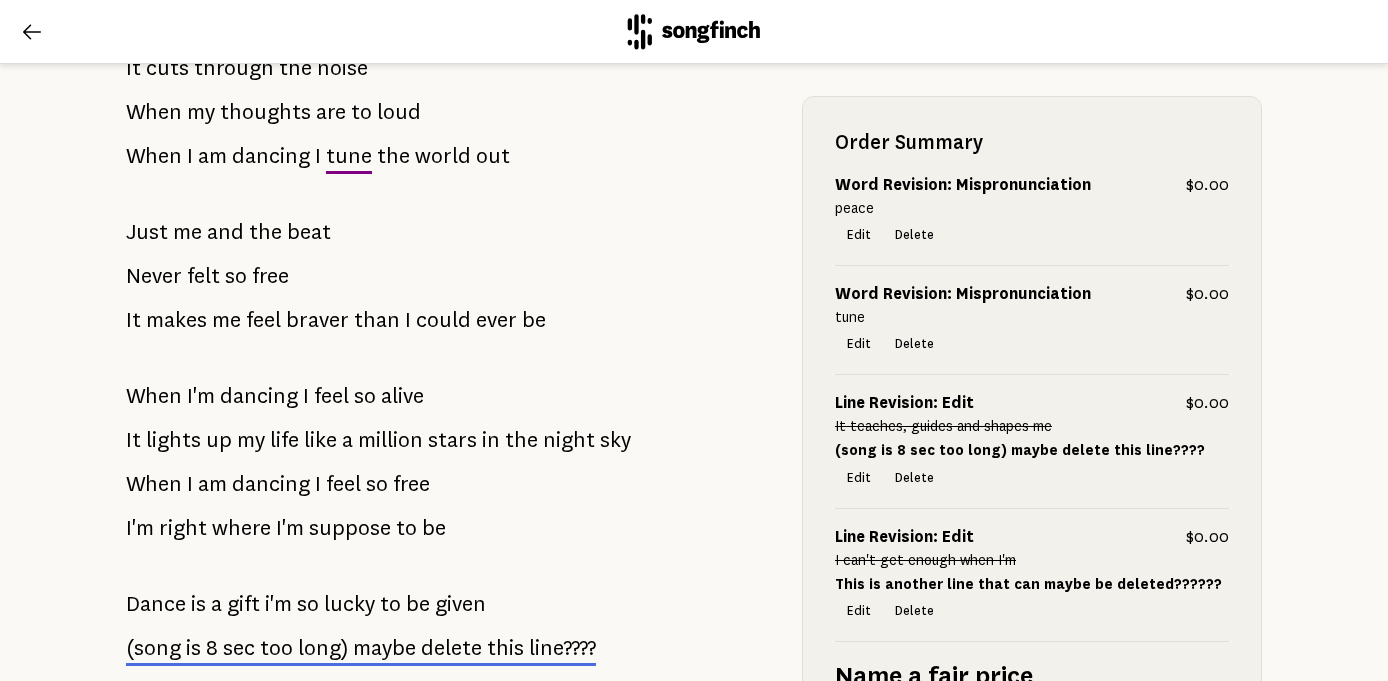 scroll, scrollTop: 549, scrollLeft: 0, axis: vertical 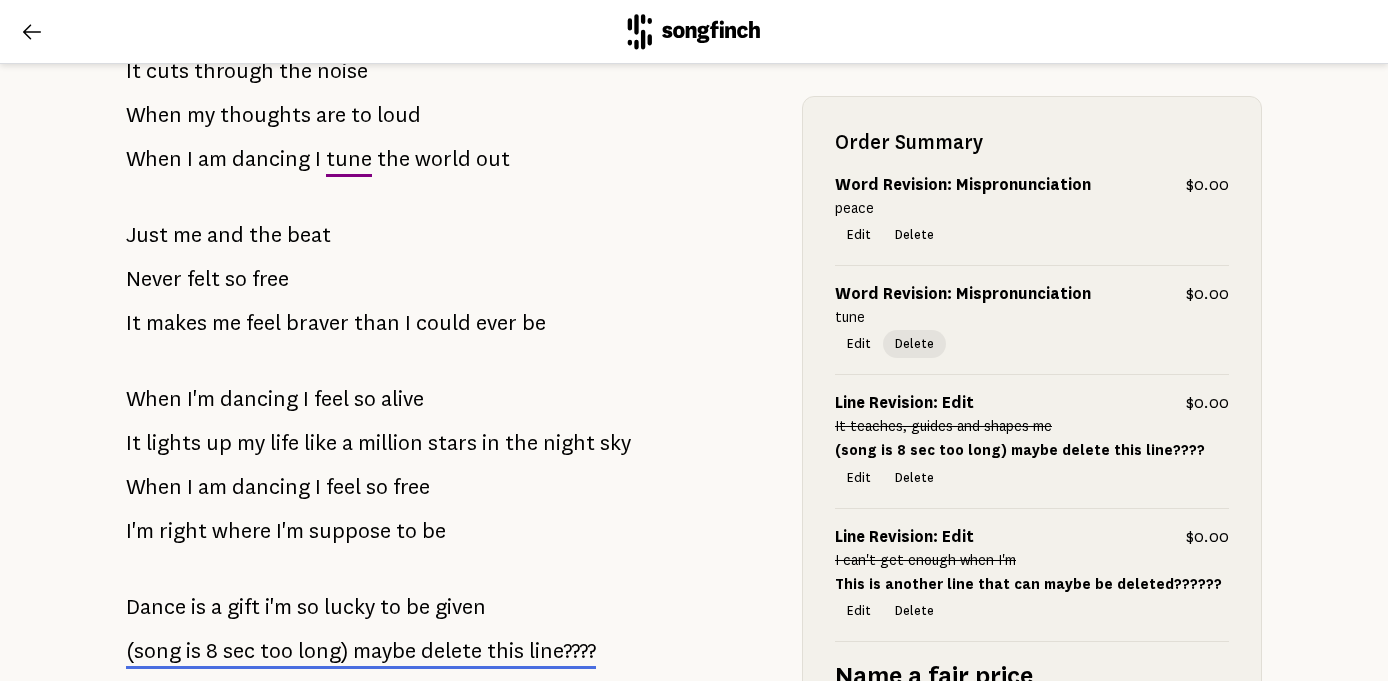 click on "Delete" at bounding box center (914, 344) 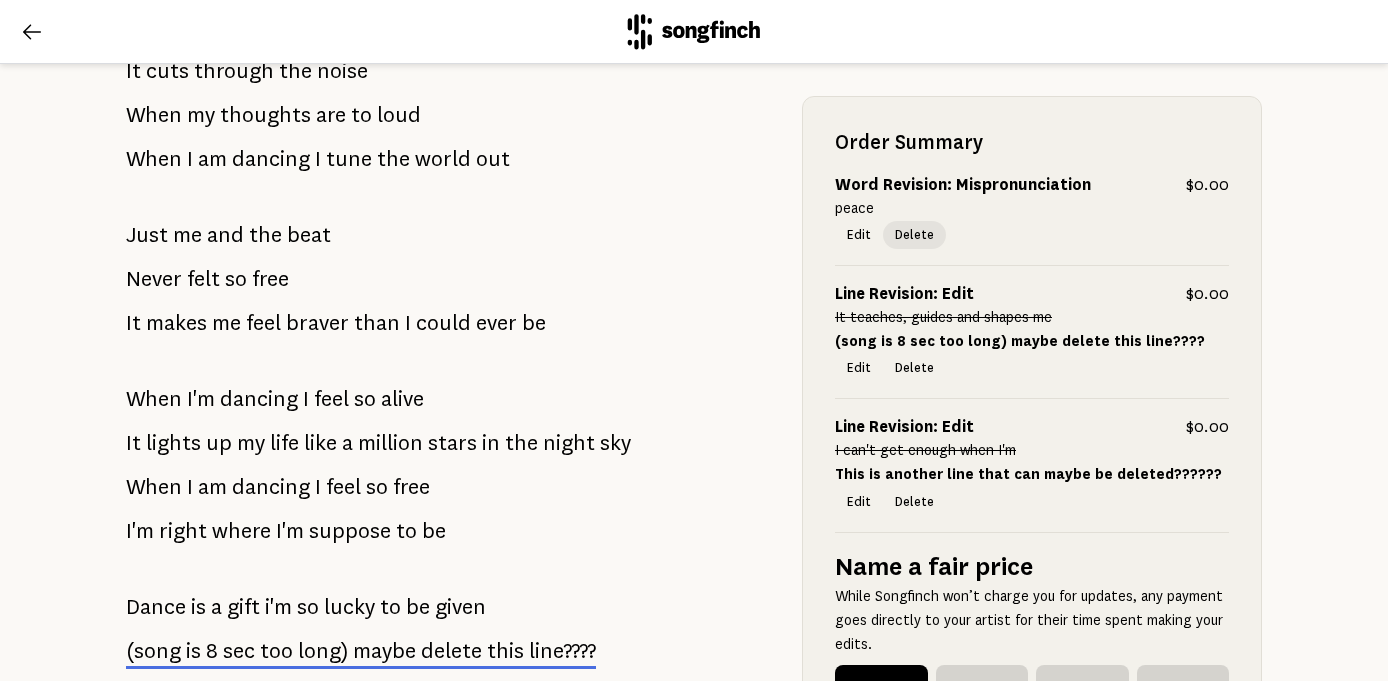 click on "Delete" at bounding box center (914, 235) 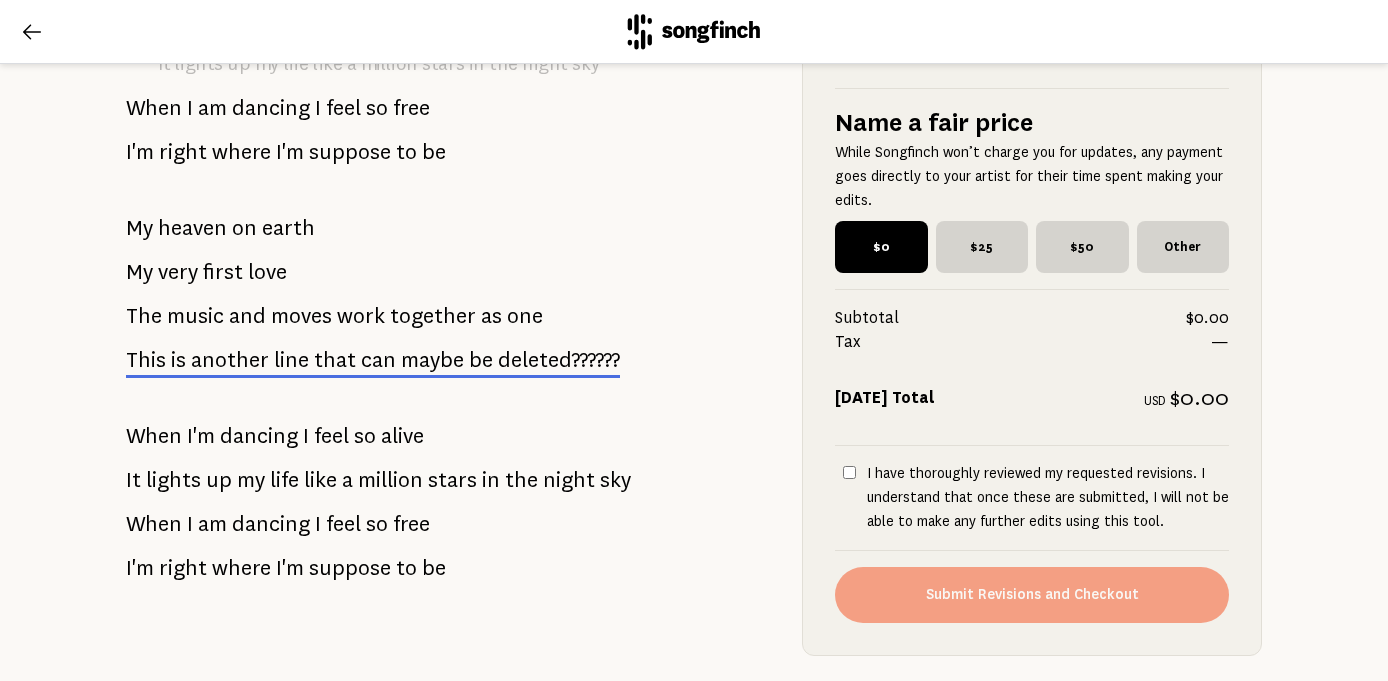 scroll, scrollTop: 1594, scrollLeft: 0, axis: vertical 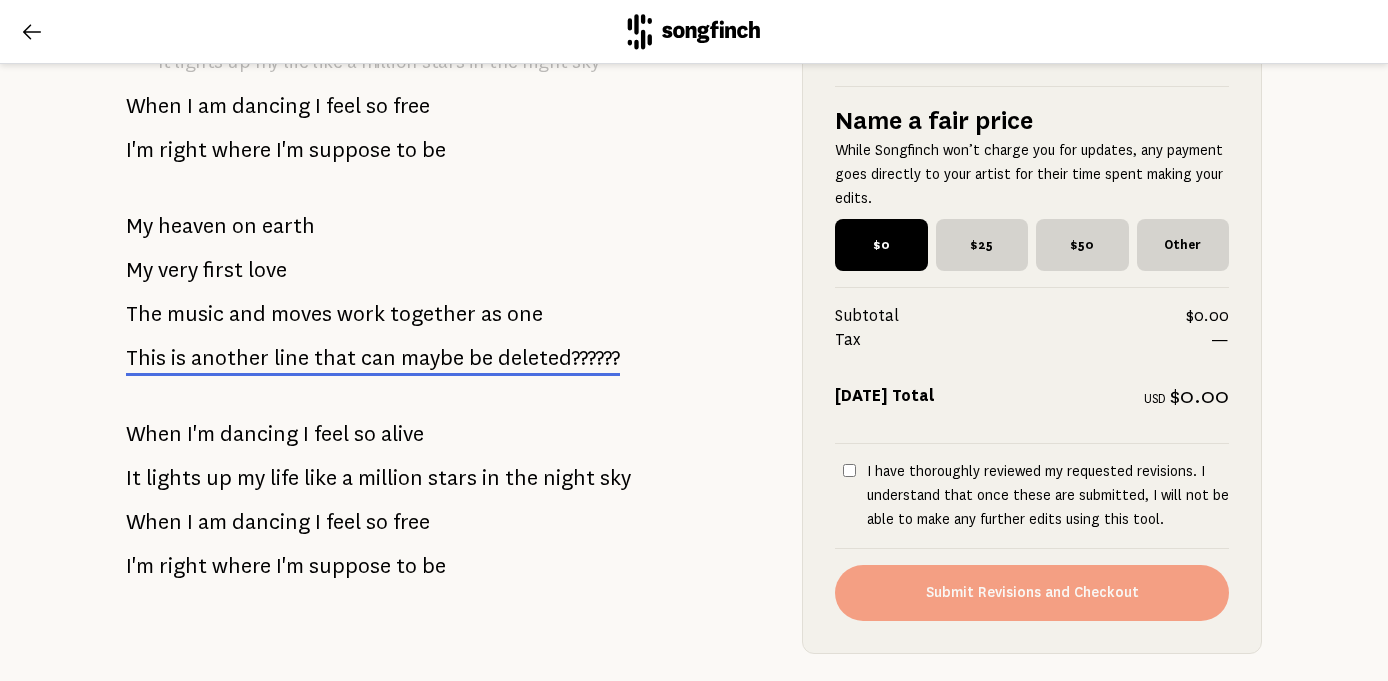 click on "I have thoroughly reviewed my requested revisions. I understand that once these are submitted, I will not be able to make any further edits using this tool." at bounding box center [849, 470] 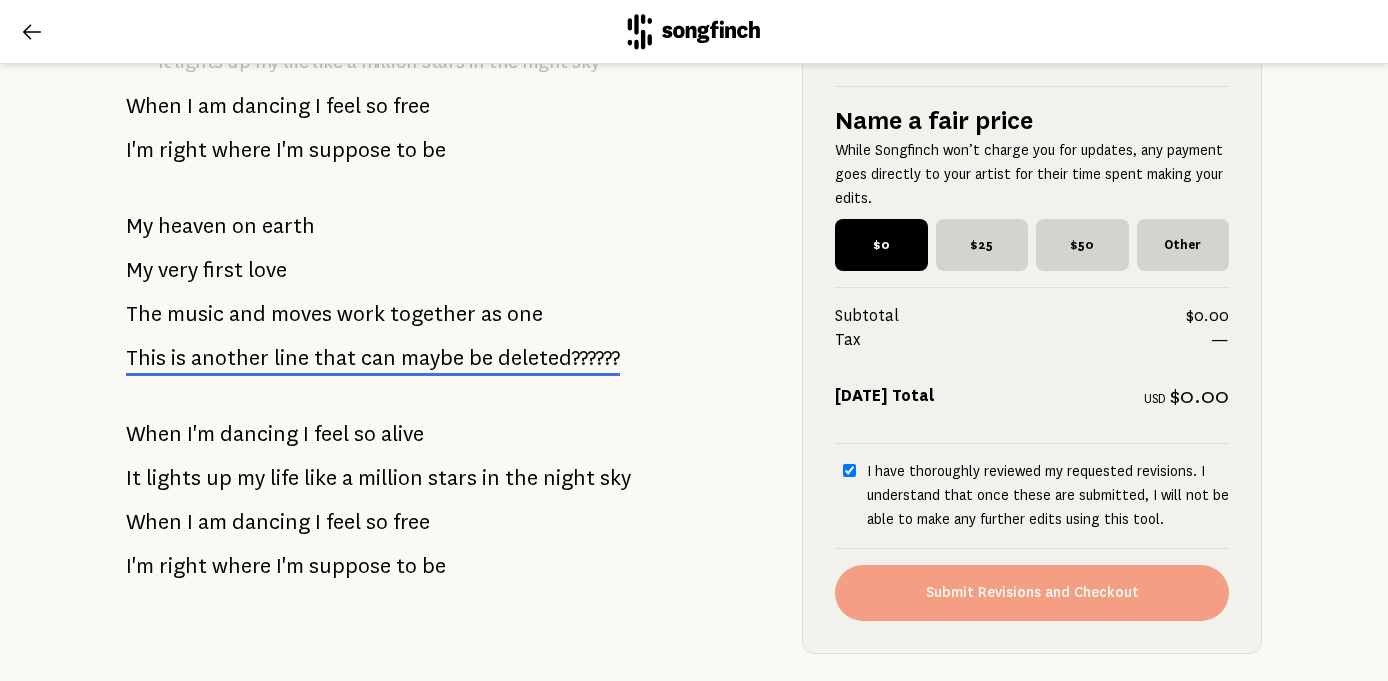checkbox on "true" 